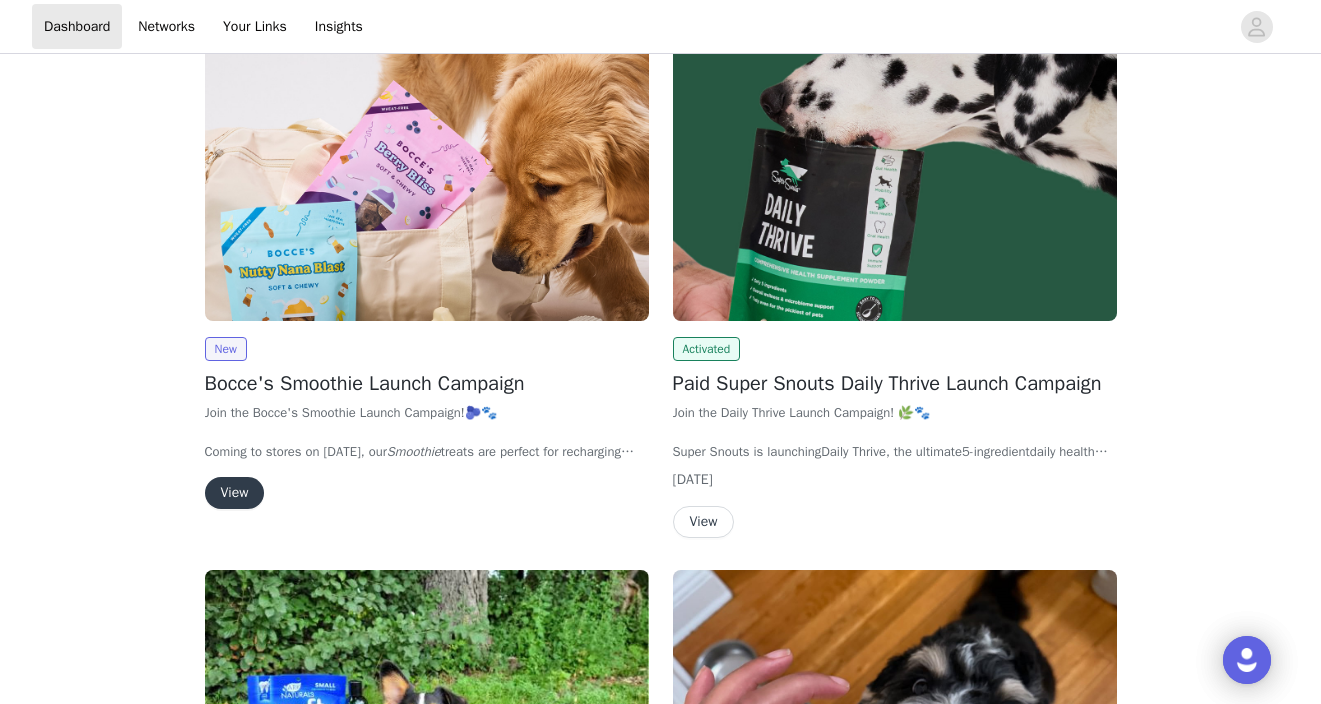 scroll, scrollTop: 742, scrollLeft: 0, axis: vertical 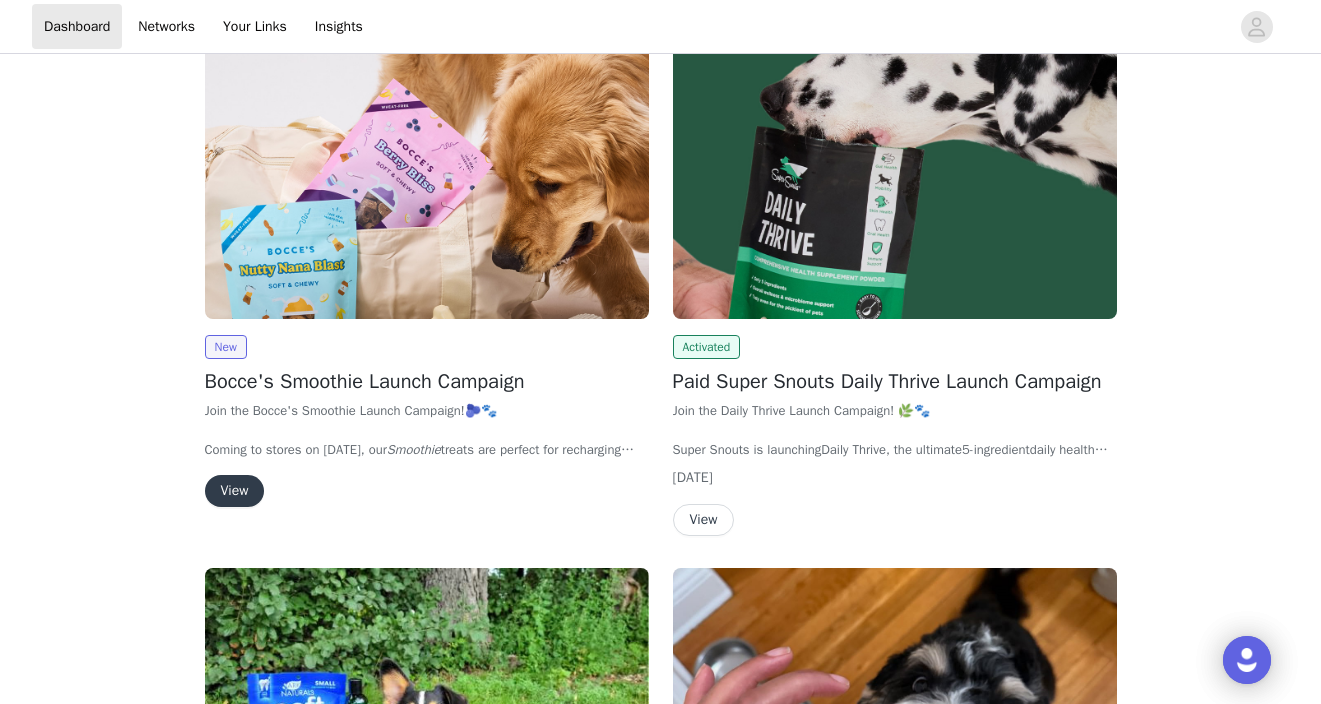click on "View" at bounding box center [235, 491] 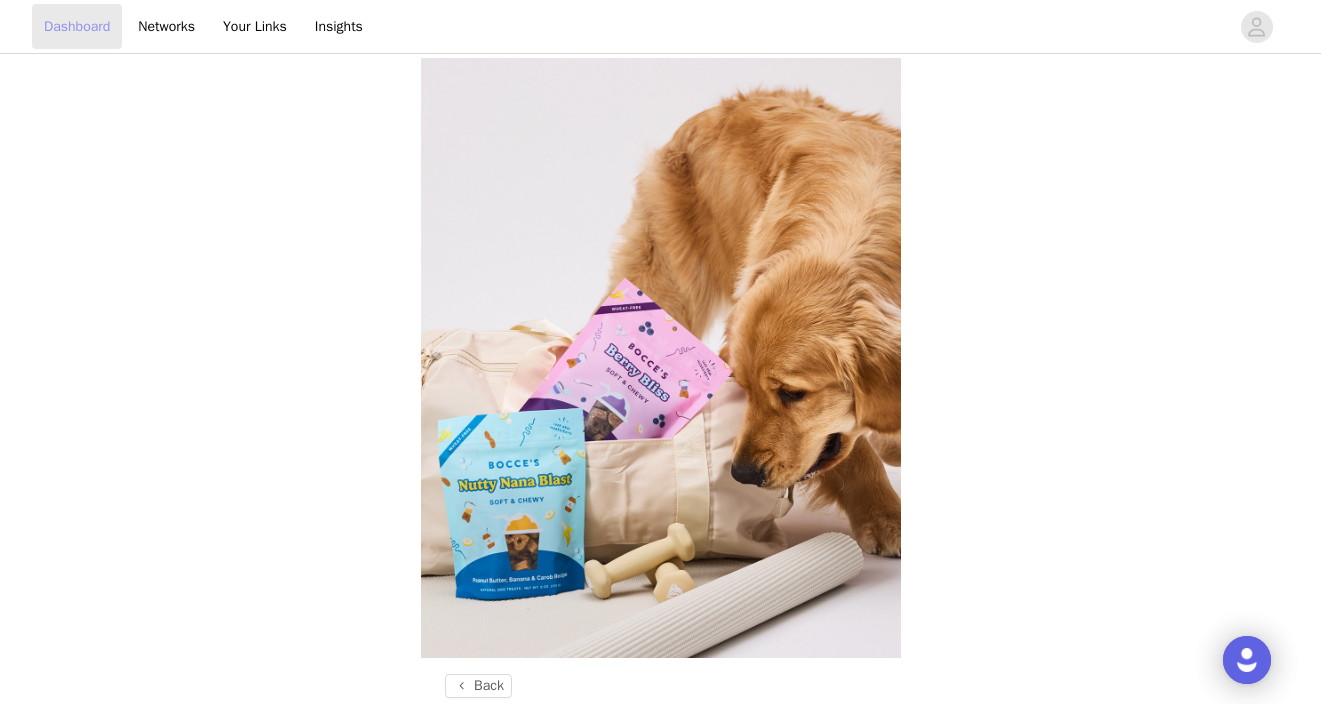 scroll, scrollTop: 742, scrollLeft: 0, axis: vertical 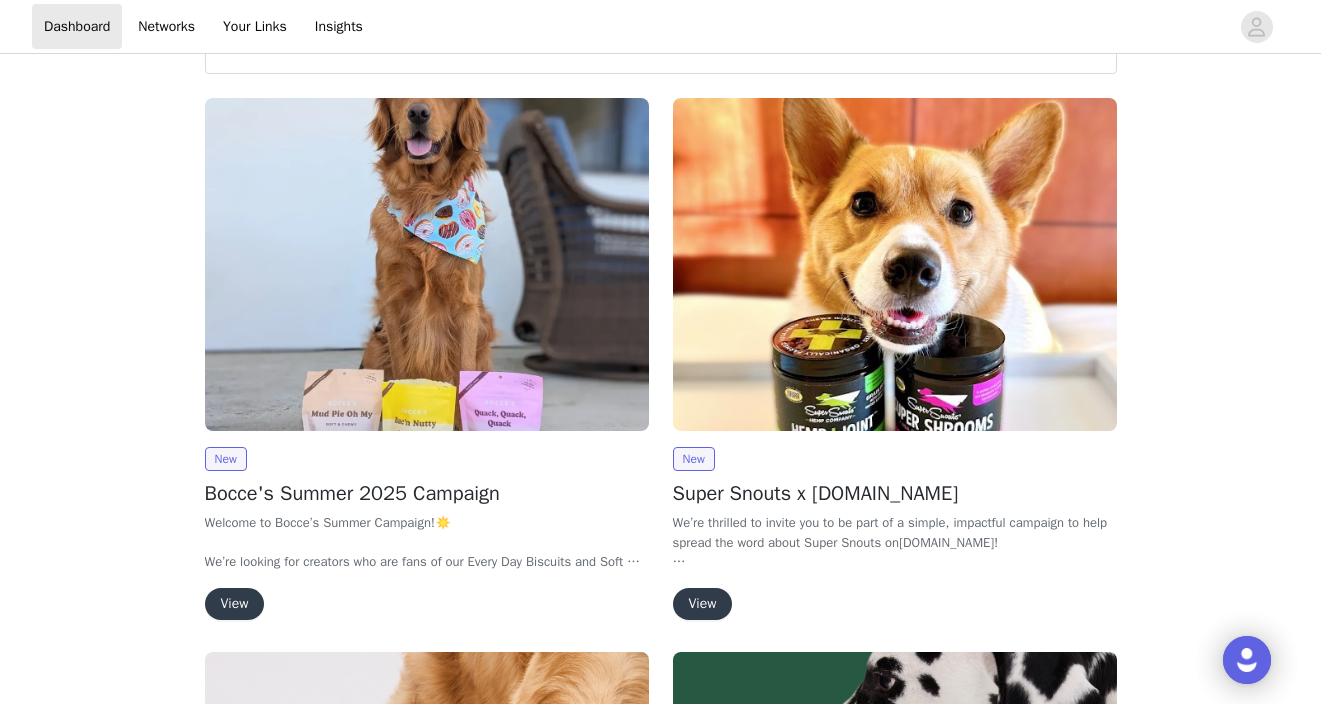 click at bounding box center (427, 264) 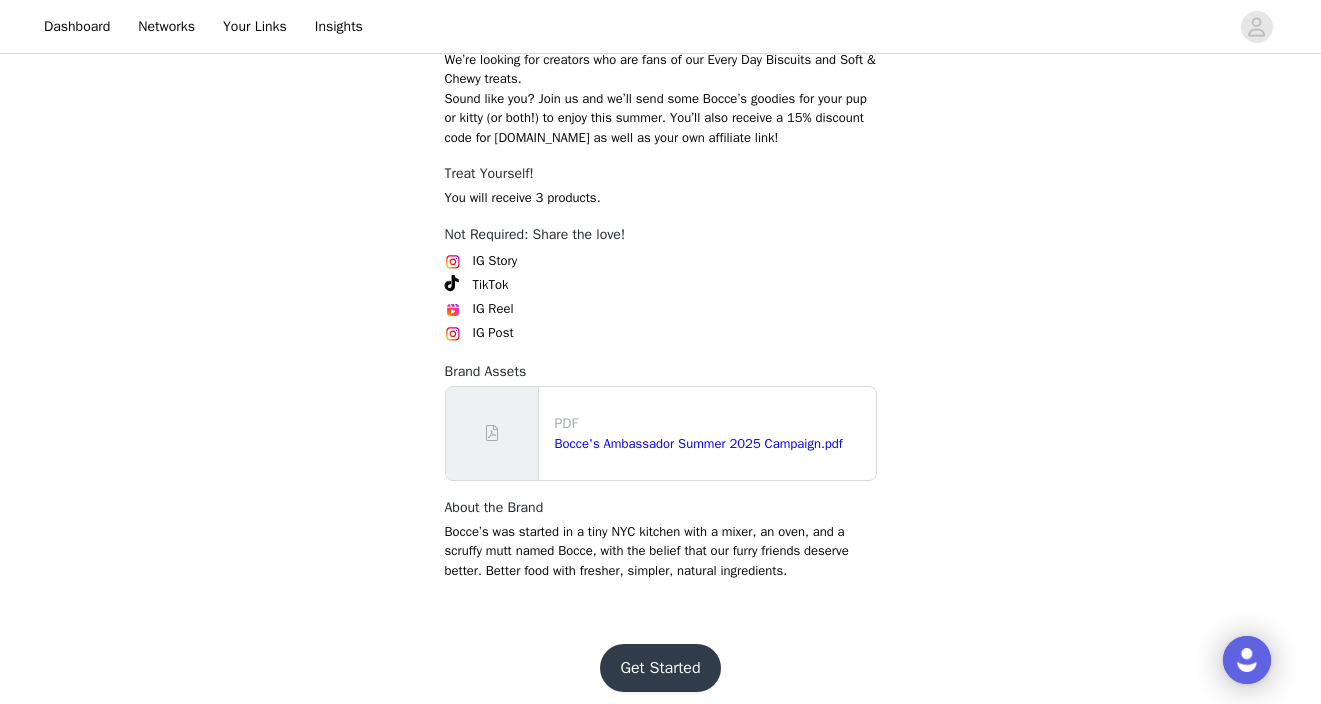 scroll, scrollTop: 664, scrollLeft: 0, axis: vertical 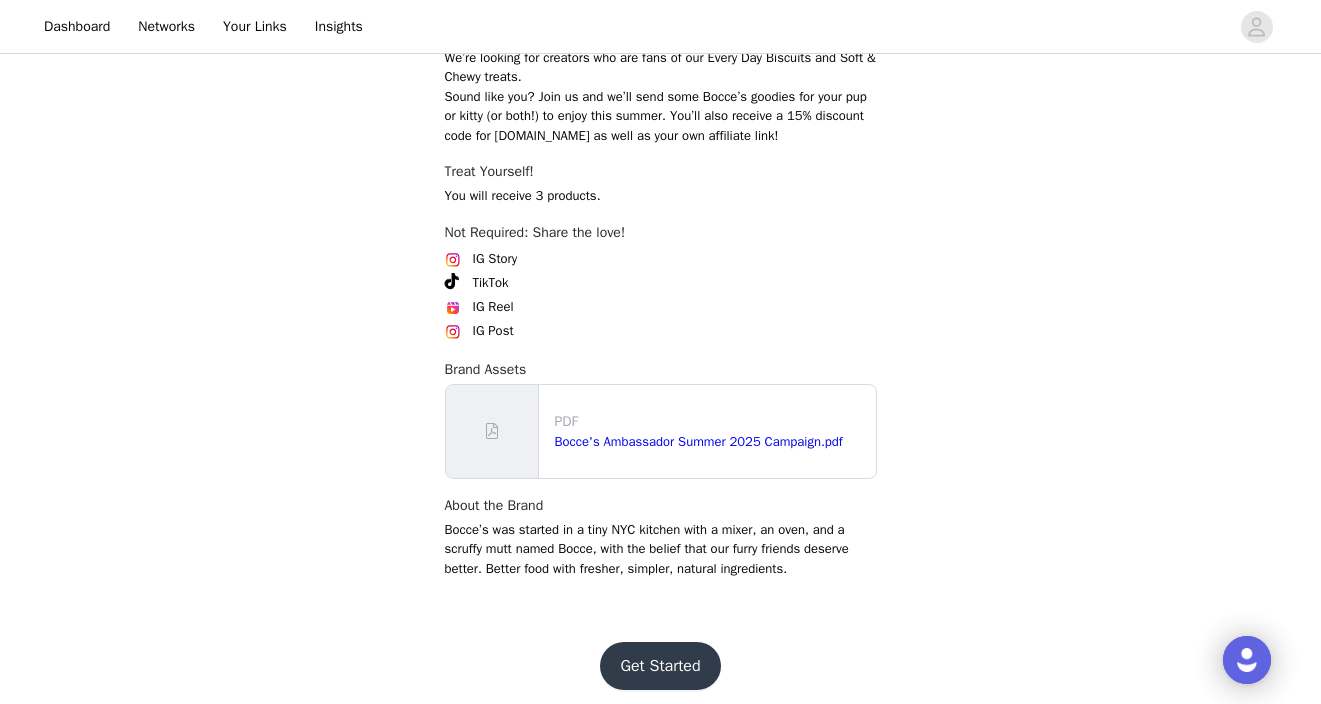 click on "Get Started" at bounding box center (660, 666) 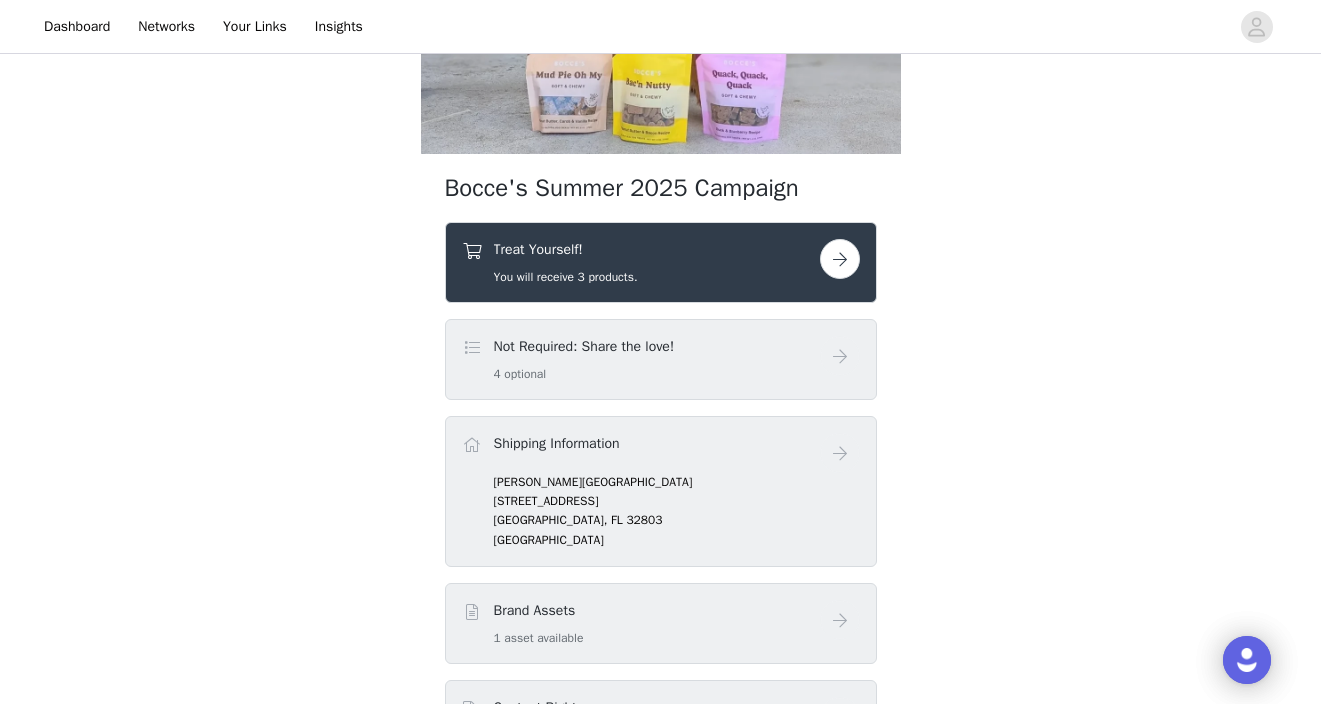 scroll, scrollTop: 386, scrollLeft: 0, axis: vertical 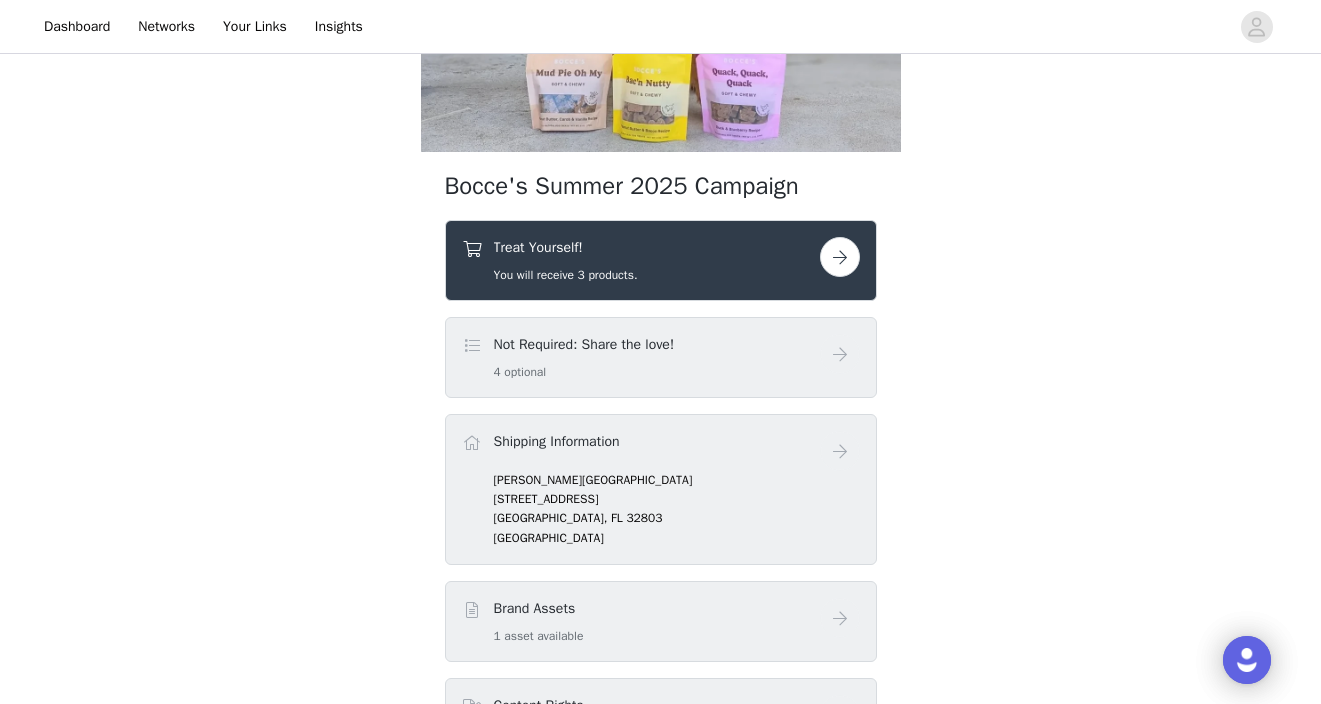 click at bounding box center [840, 257] 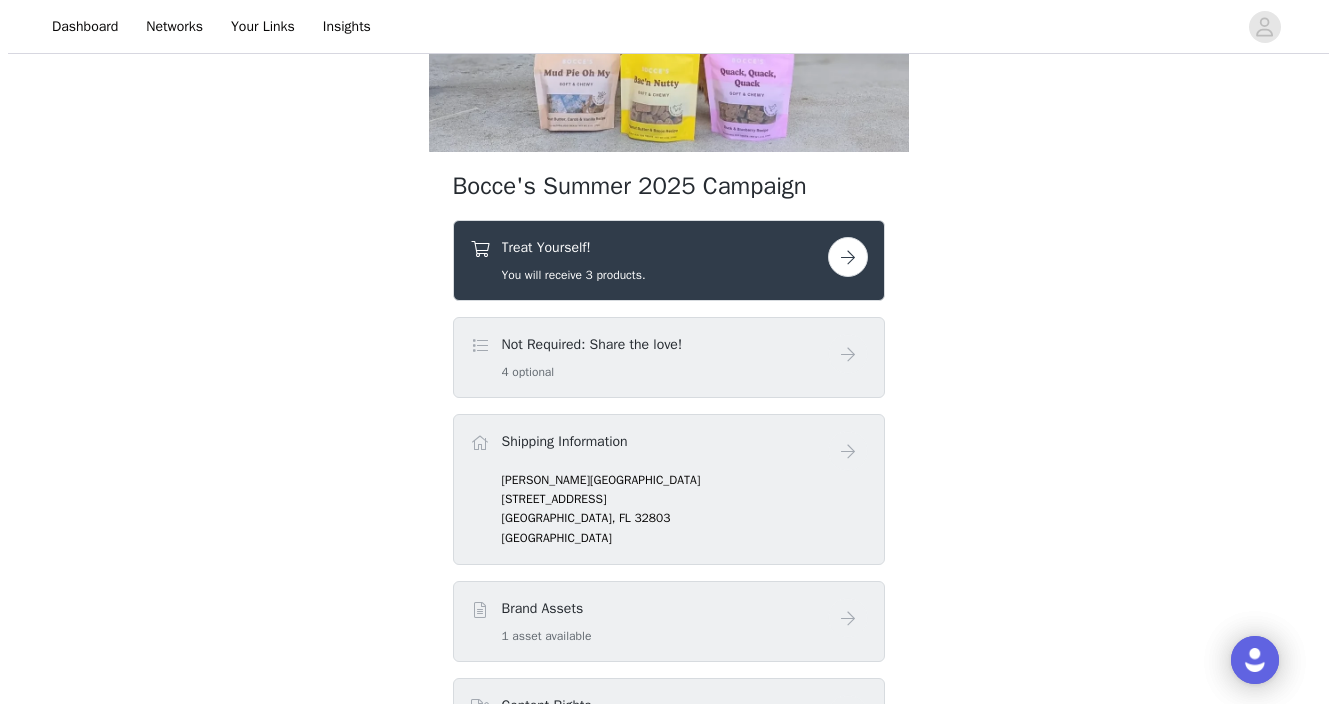 scroll, scrollTop: 0, scrollLeft: 0, axis: both 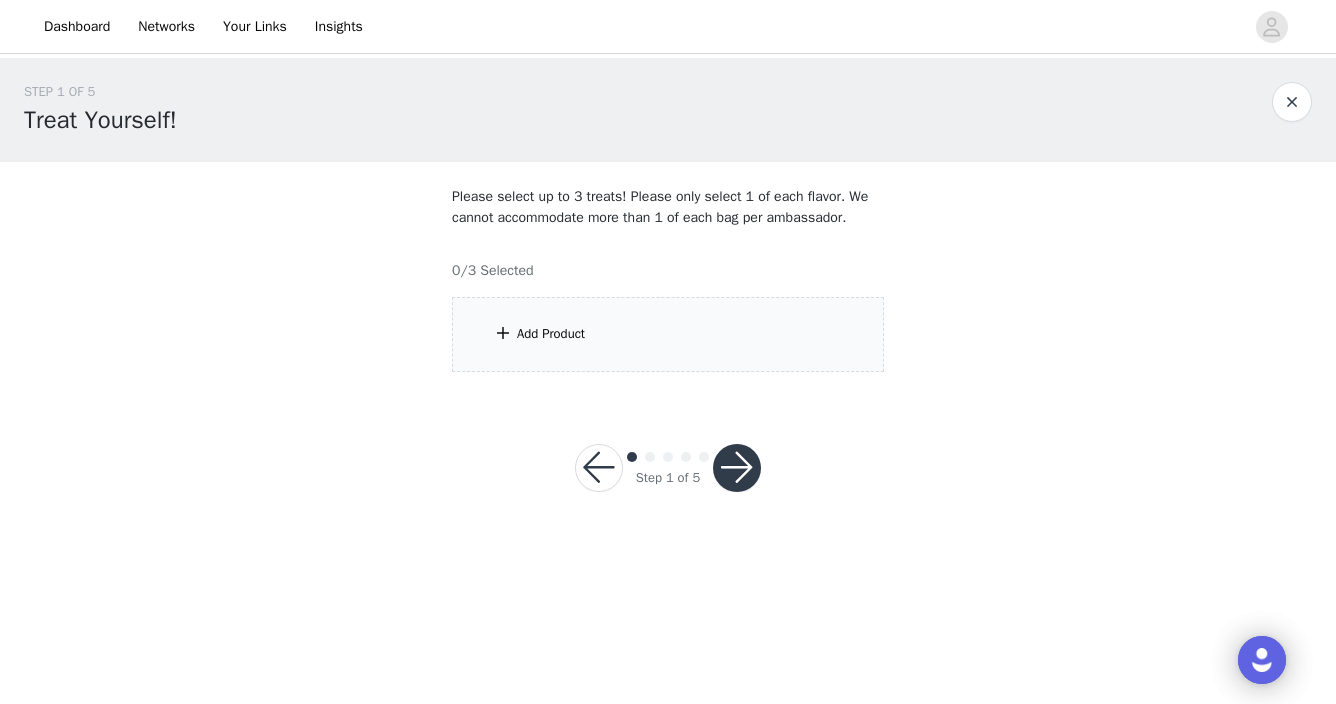click on "Add Product" at bounding box center [668, 334] 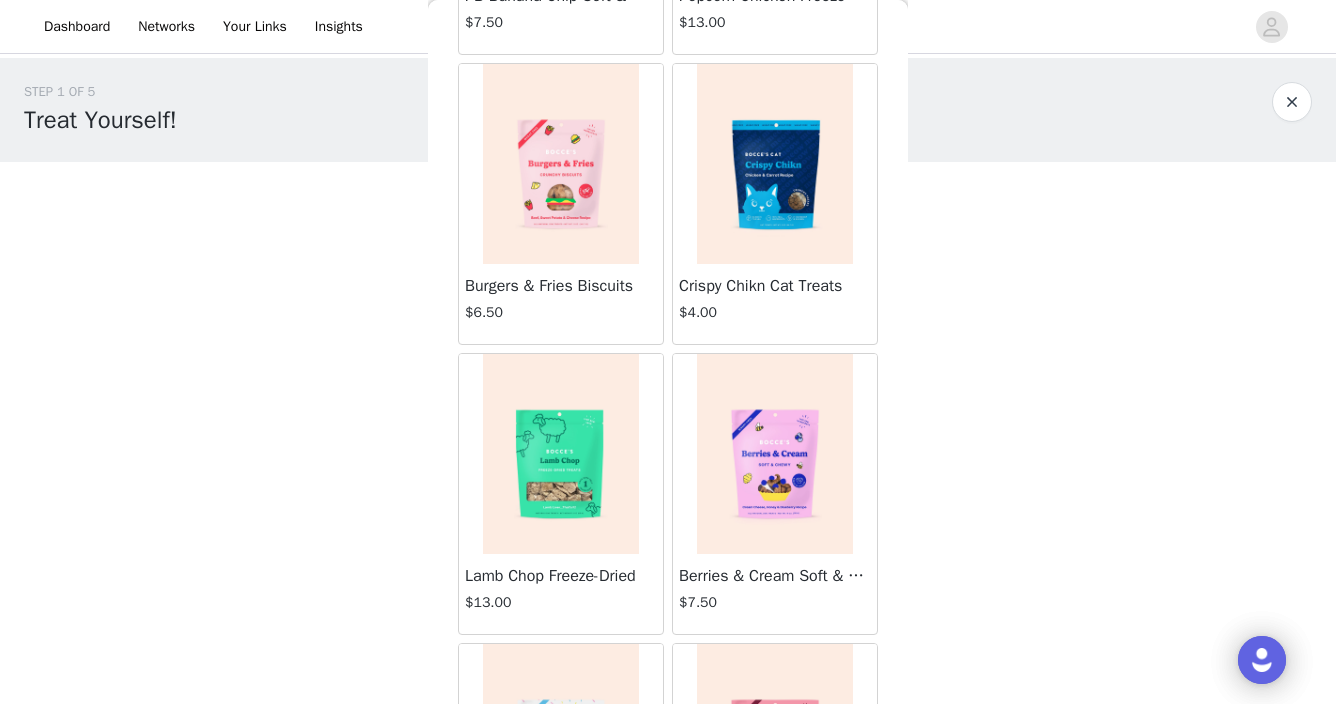 scroll, scrollTop: 1042, scrollLeft: 0, axis: vertical 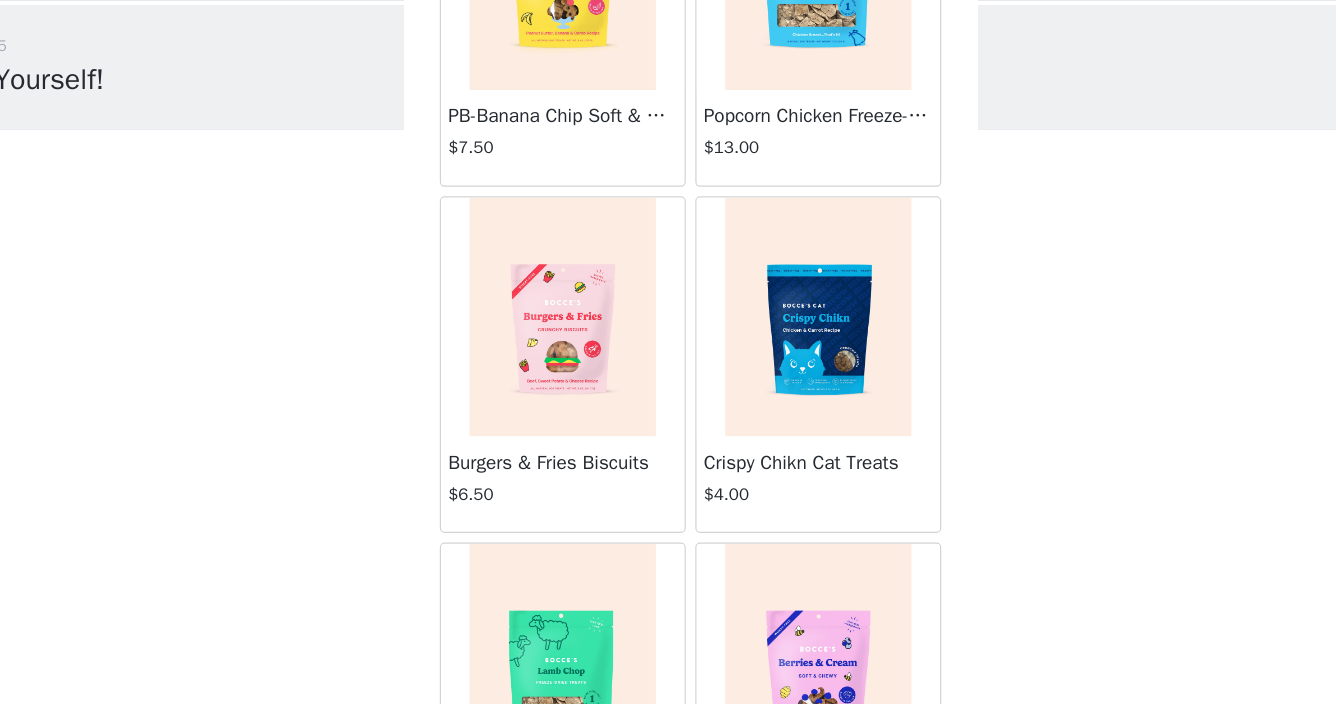 click at bounding box center (561, 319) 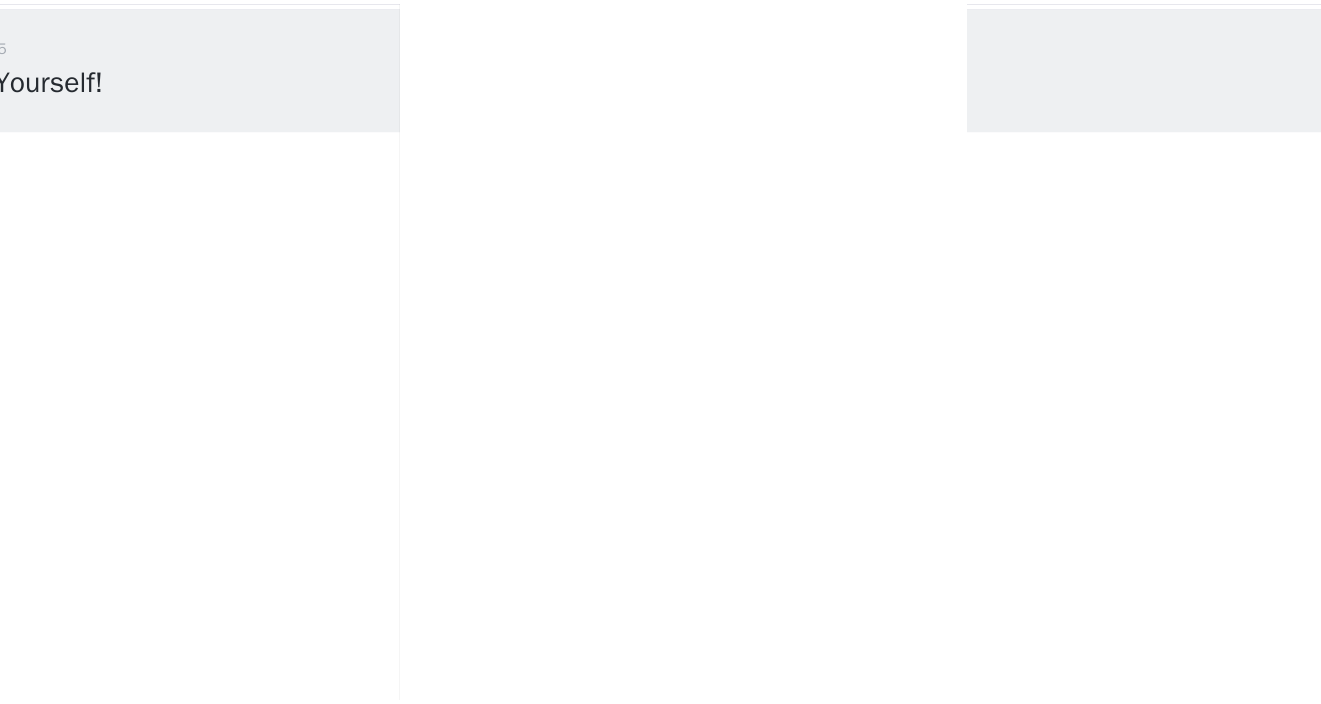 scroll, scrollTop: 189, scrollLeft: 0, axis: vertical 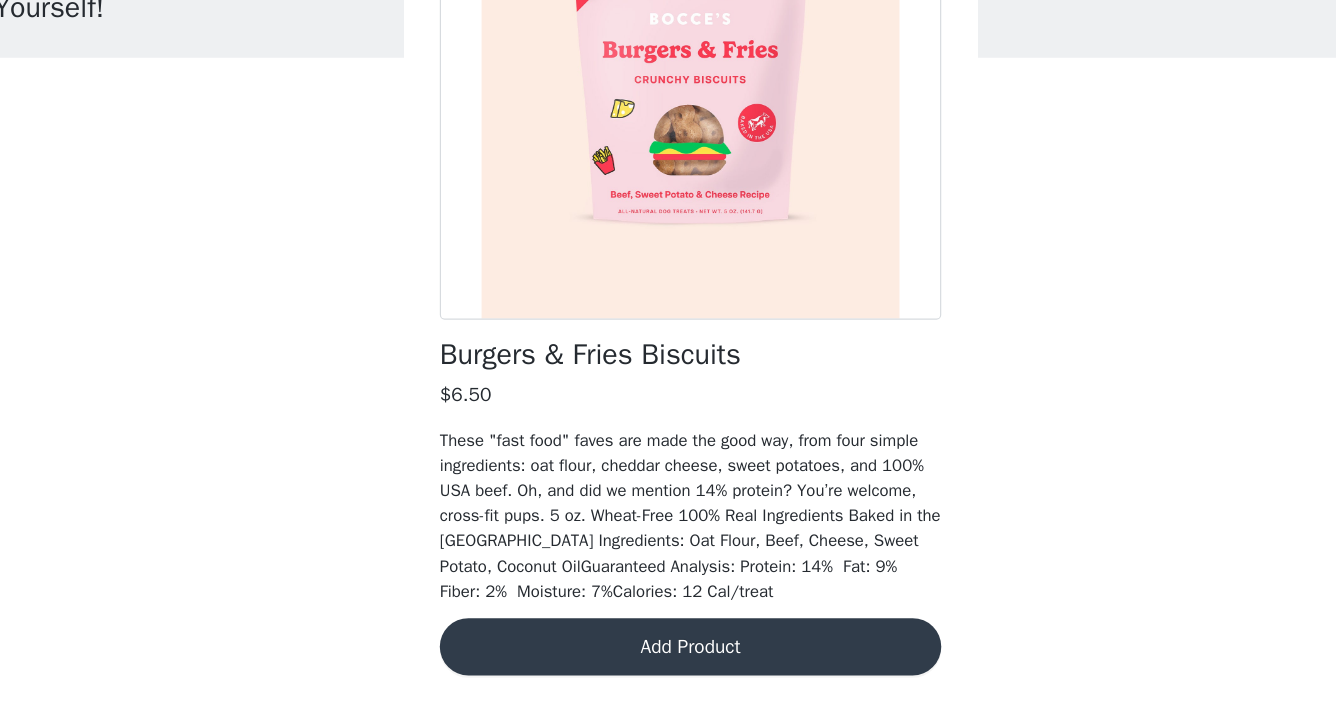 click on "Add Product" at bounding box center (668, 656) 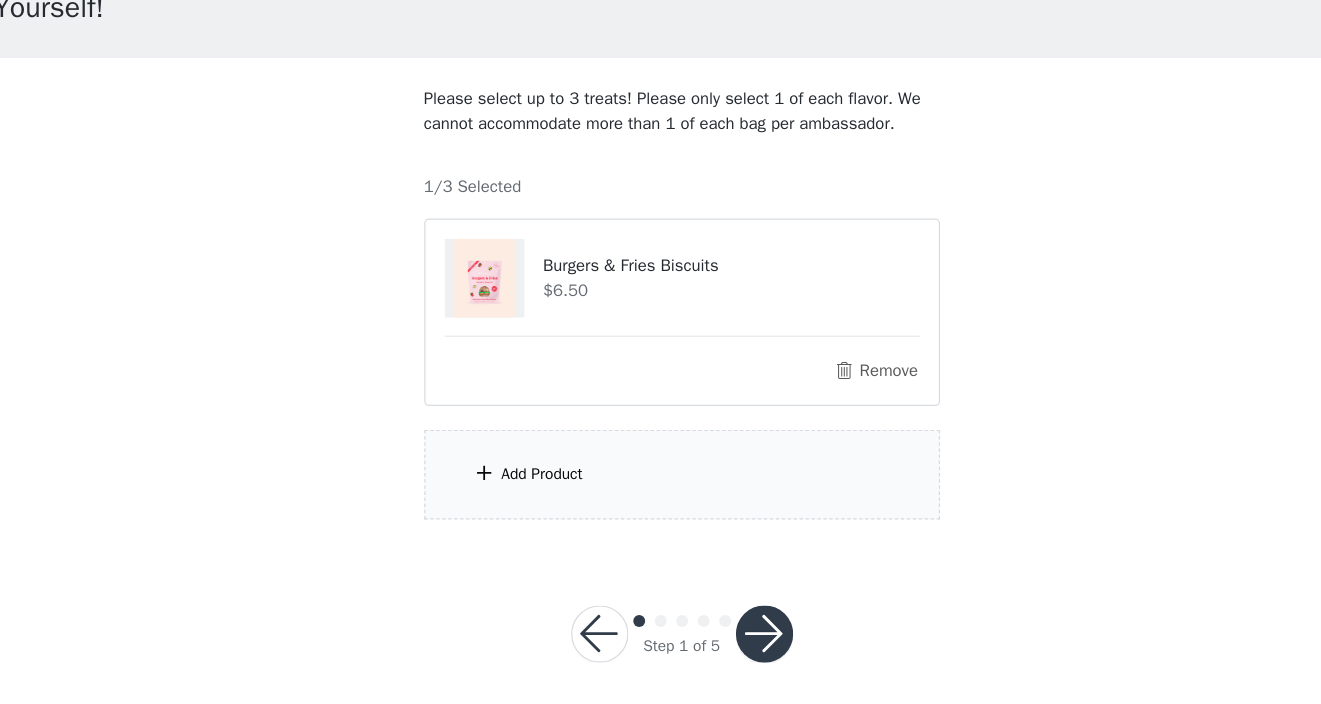click on "Add Product" at bounding box center (544, 511) 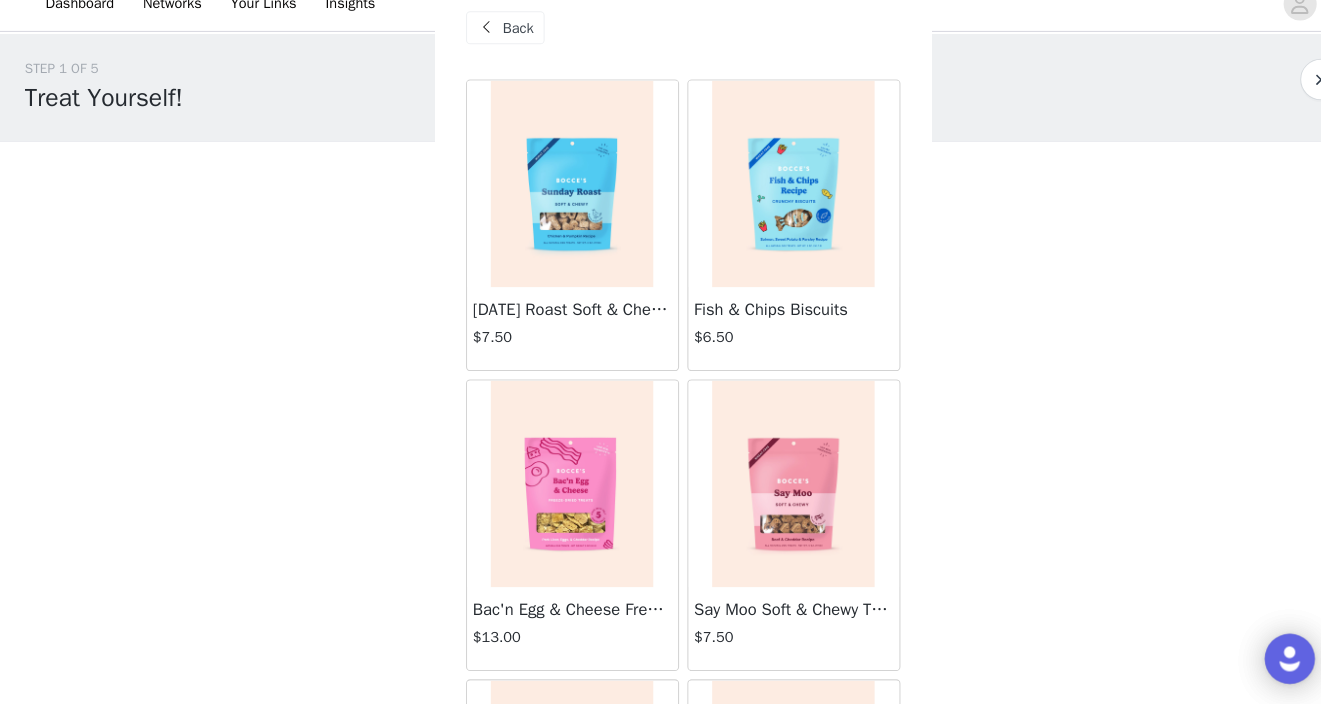 scroll, scrollTop: 3, scrollLeft: 0, axis: vertical 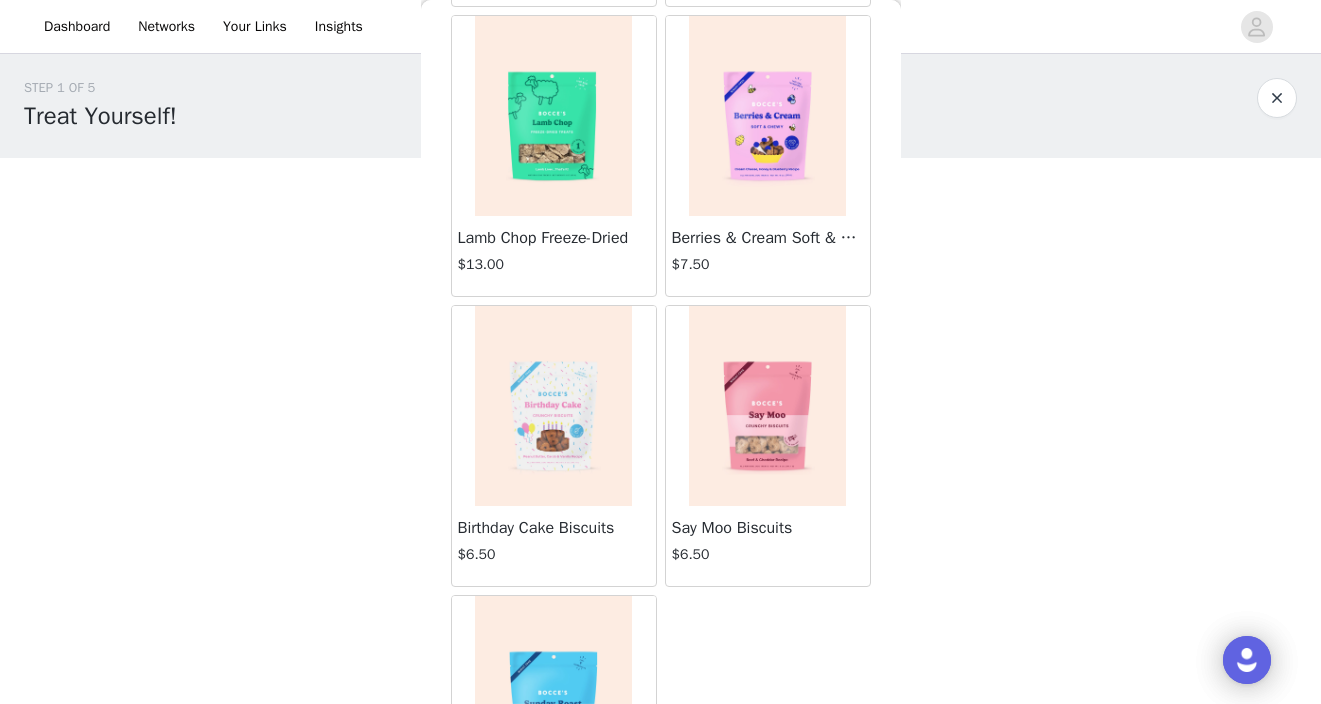 click at bounding box center (767, 116) 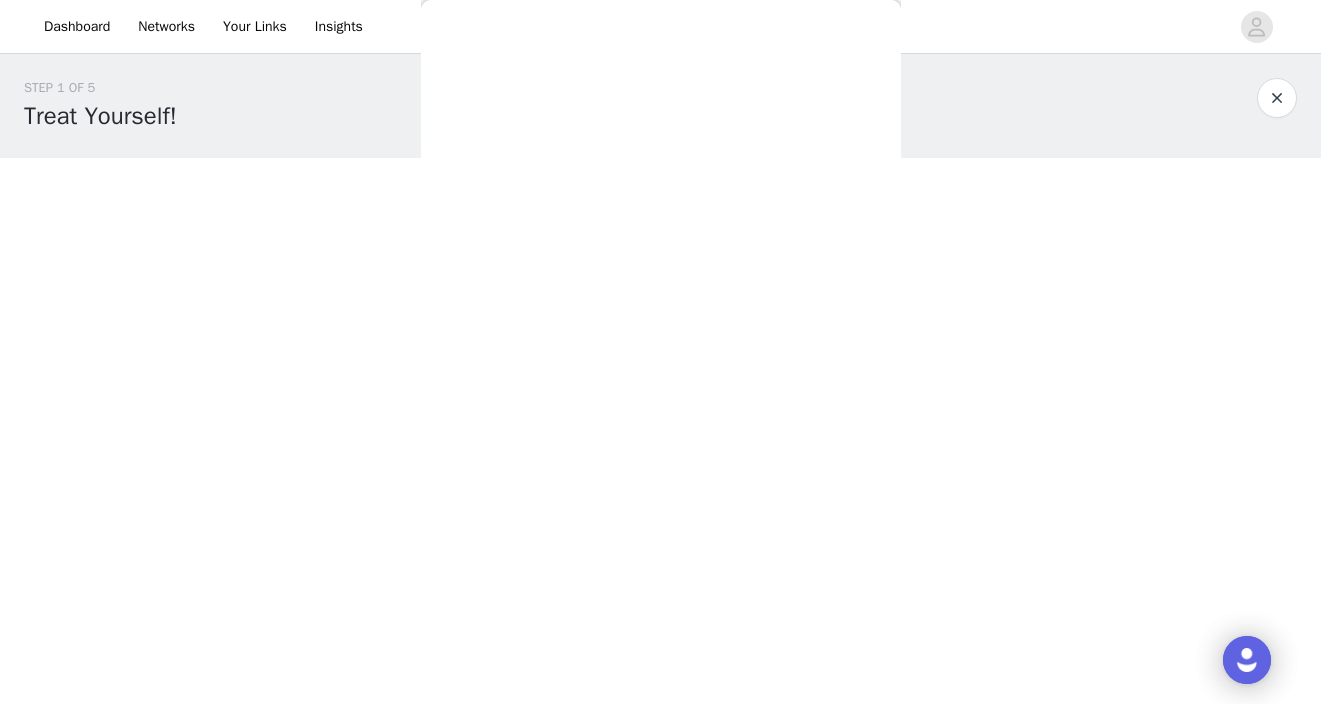 scroll, scrollTop: 231, scrollLeft: 0, axis: vertical 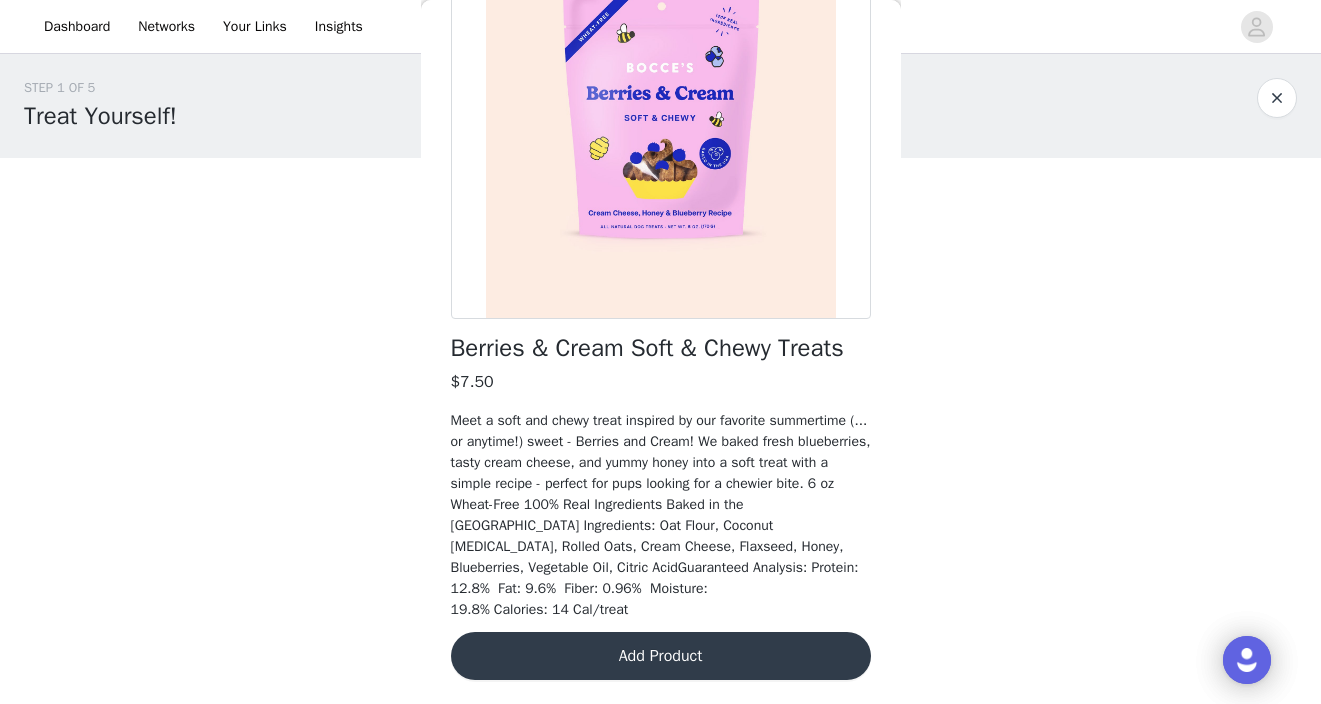 click on "Add Product" at bounding box center [661, 656] 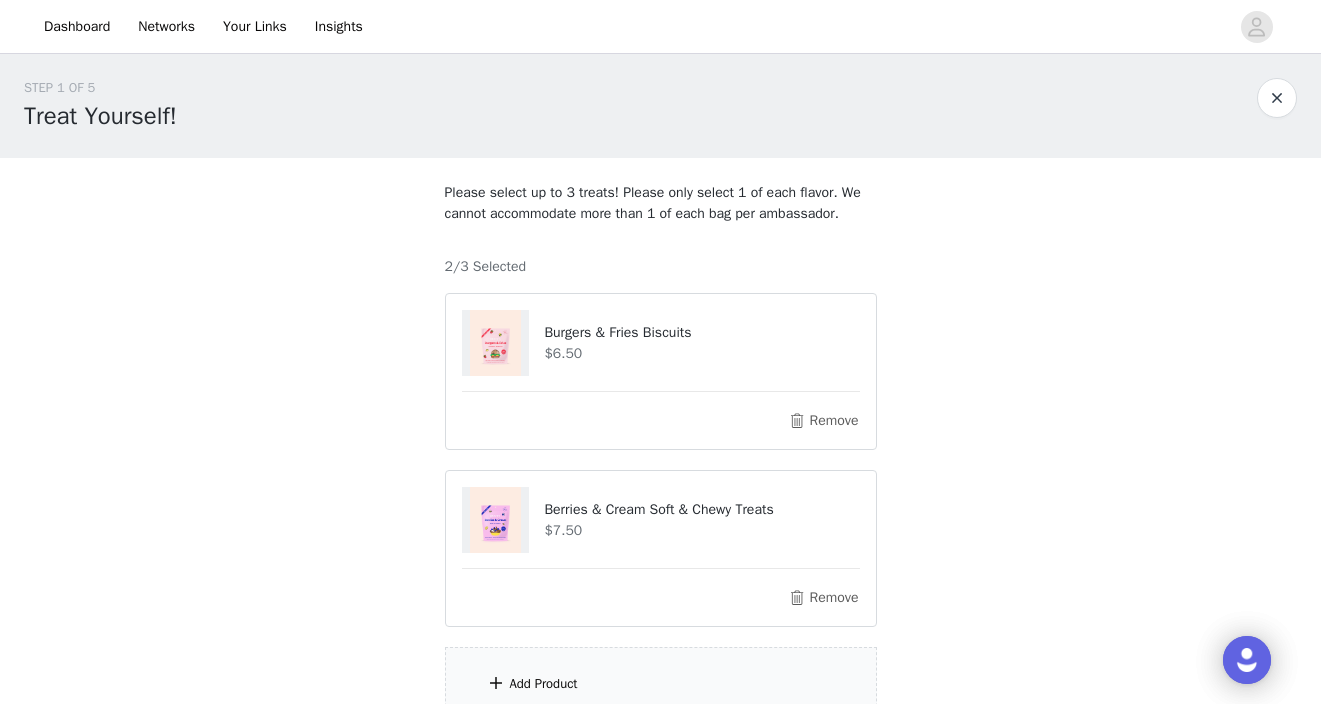 click on "Add Product" at bounding box center [661, 684] 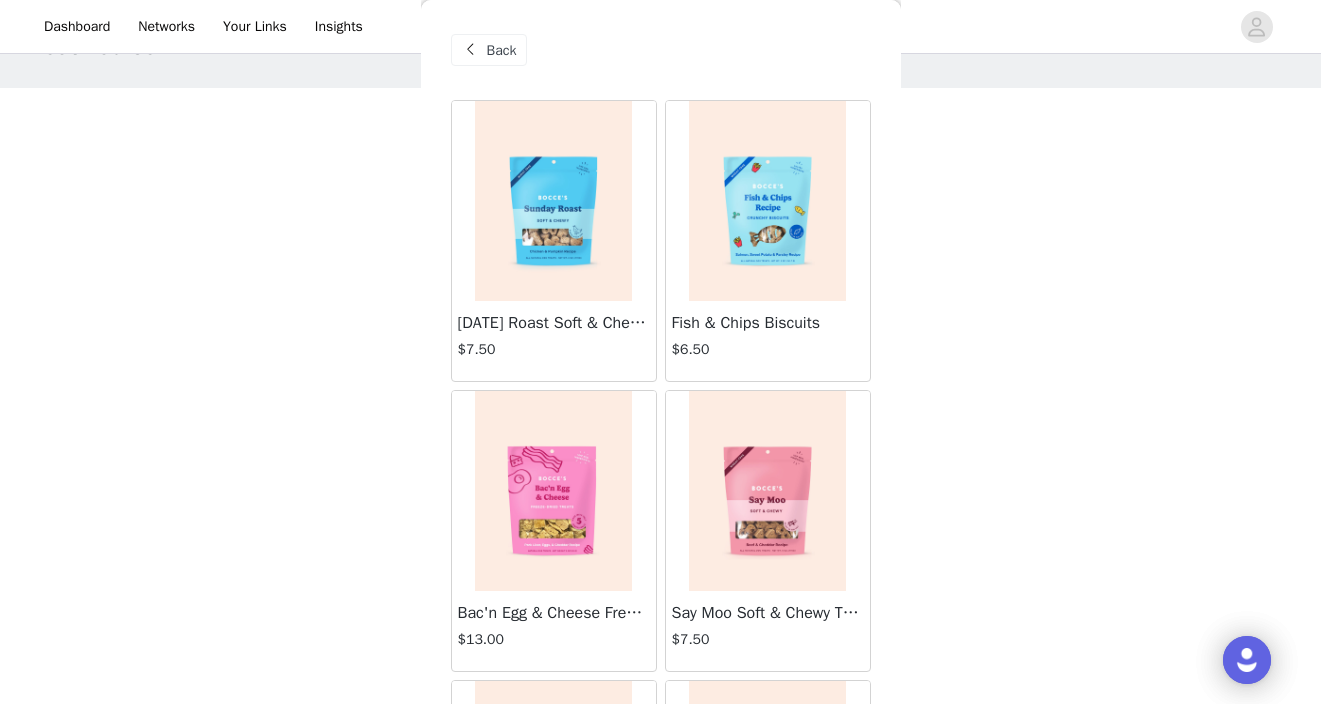 scroll, scrollTop: 189, scrollLeft: 0, axis: vertical 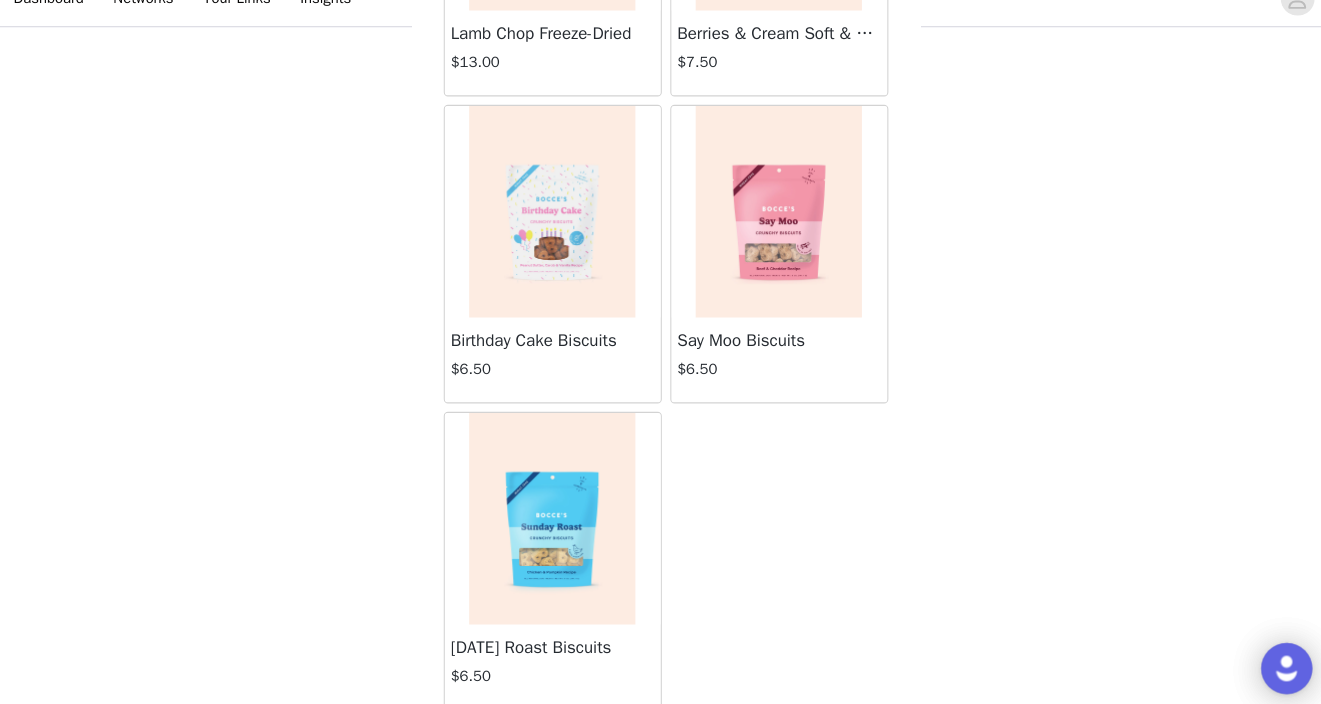 click at bounding box center [553, 519] 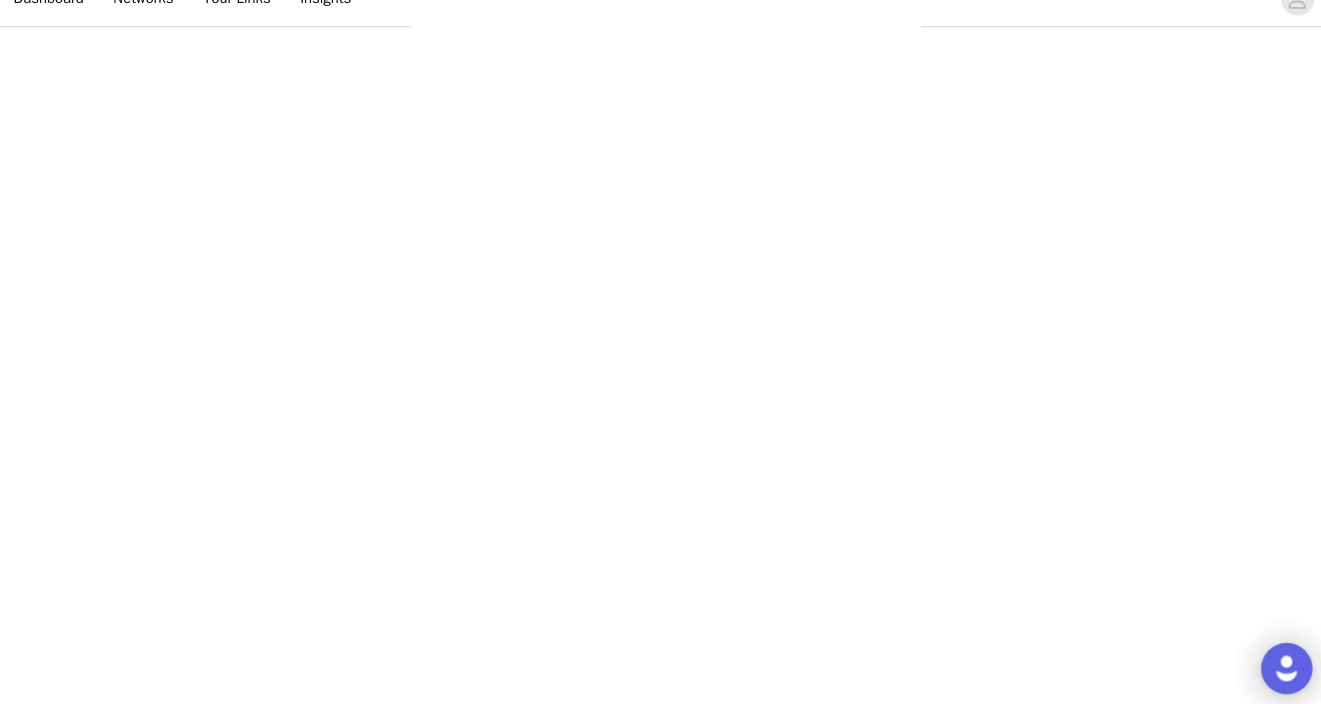 scroll, scrollTop: 84, scrollLeft: 0, axis: vertical 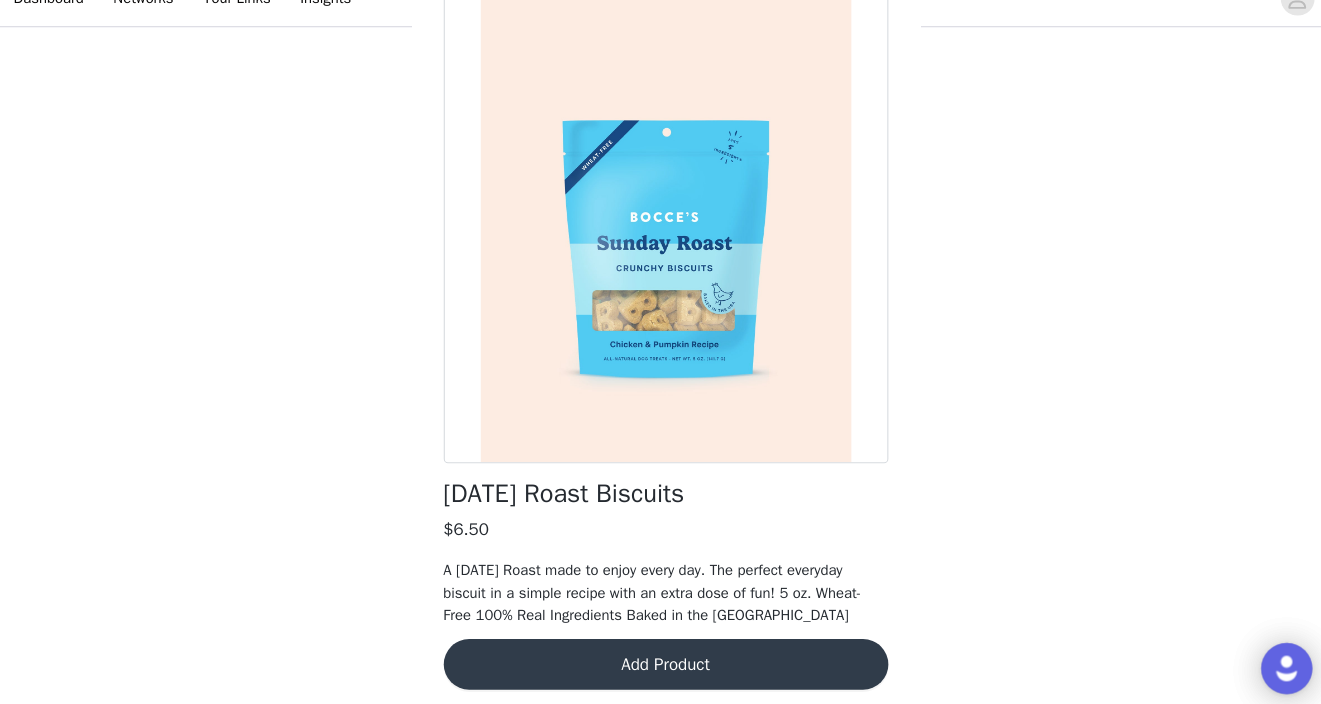 click on "Add Product" at bounding box center (661, 656) 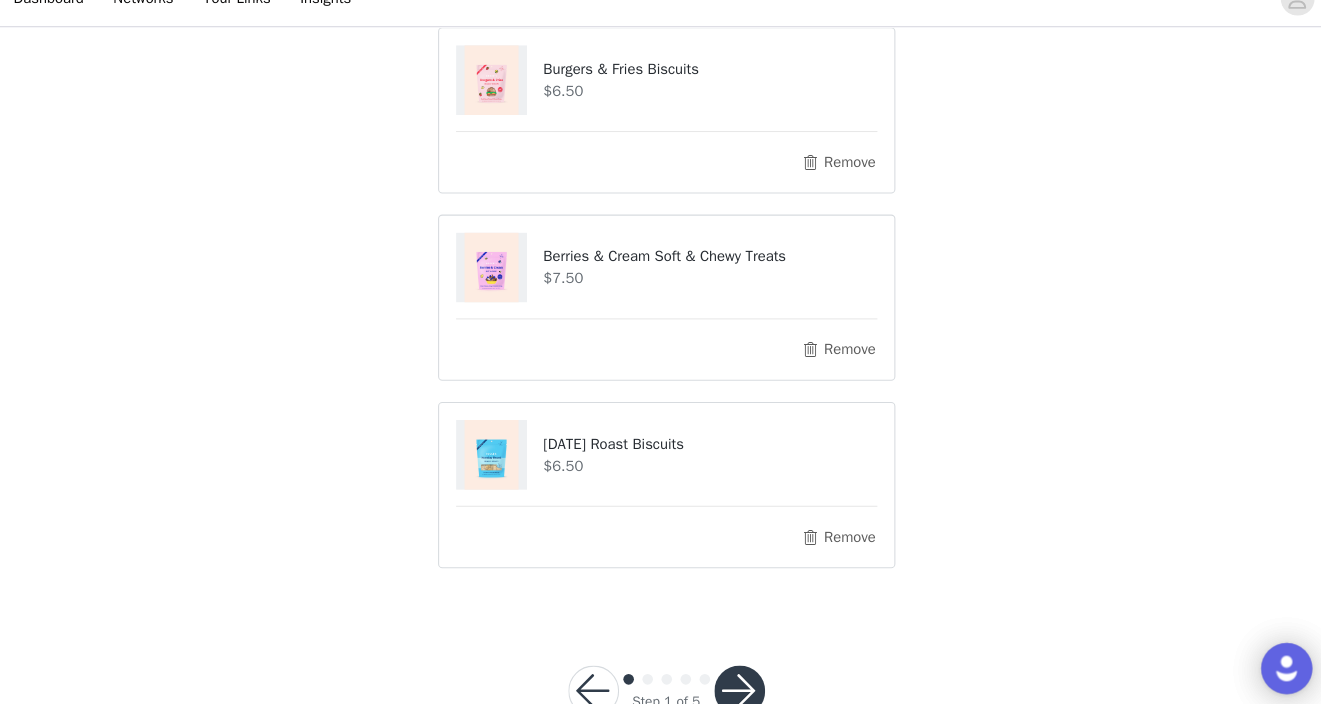 click at bounding box center [730, 681] 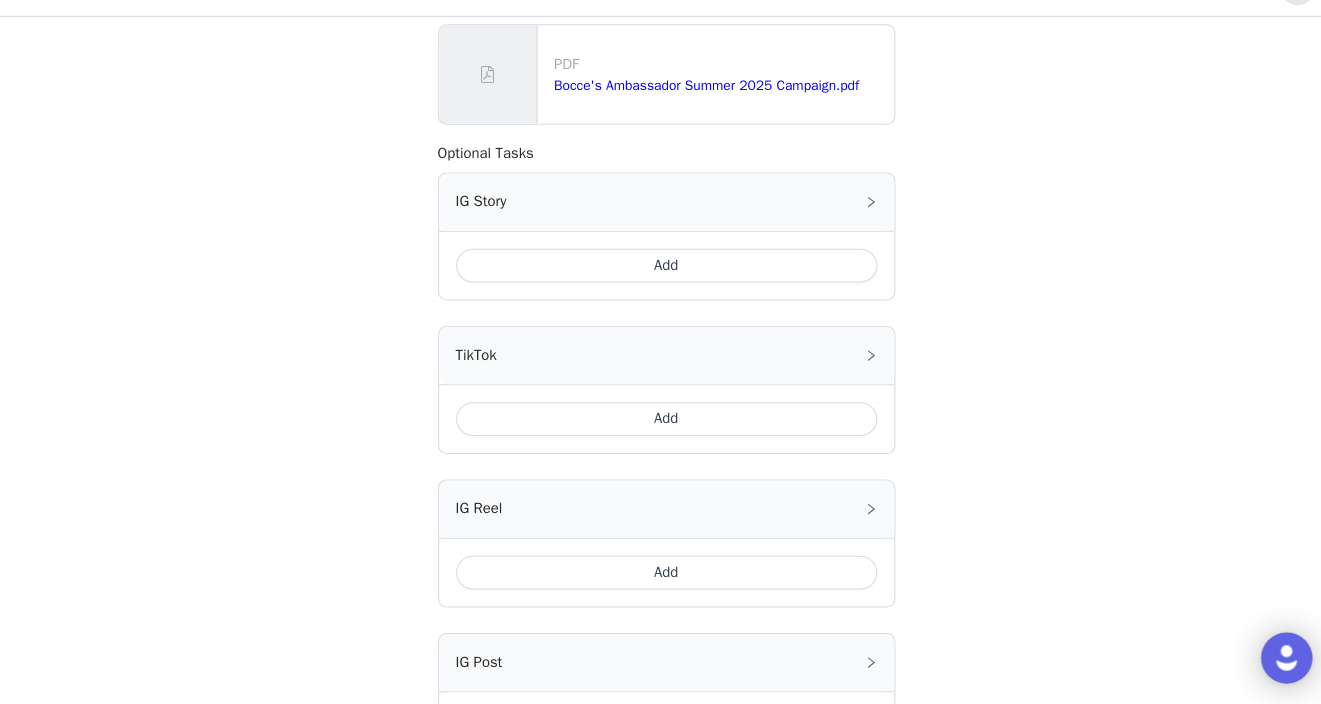 scroll, scrollTop: 405, scrollLeft: 0, axis: vertical 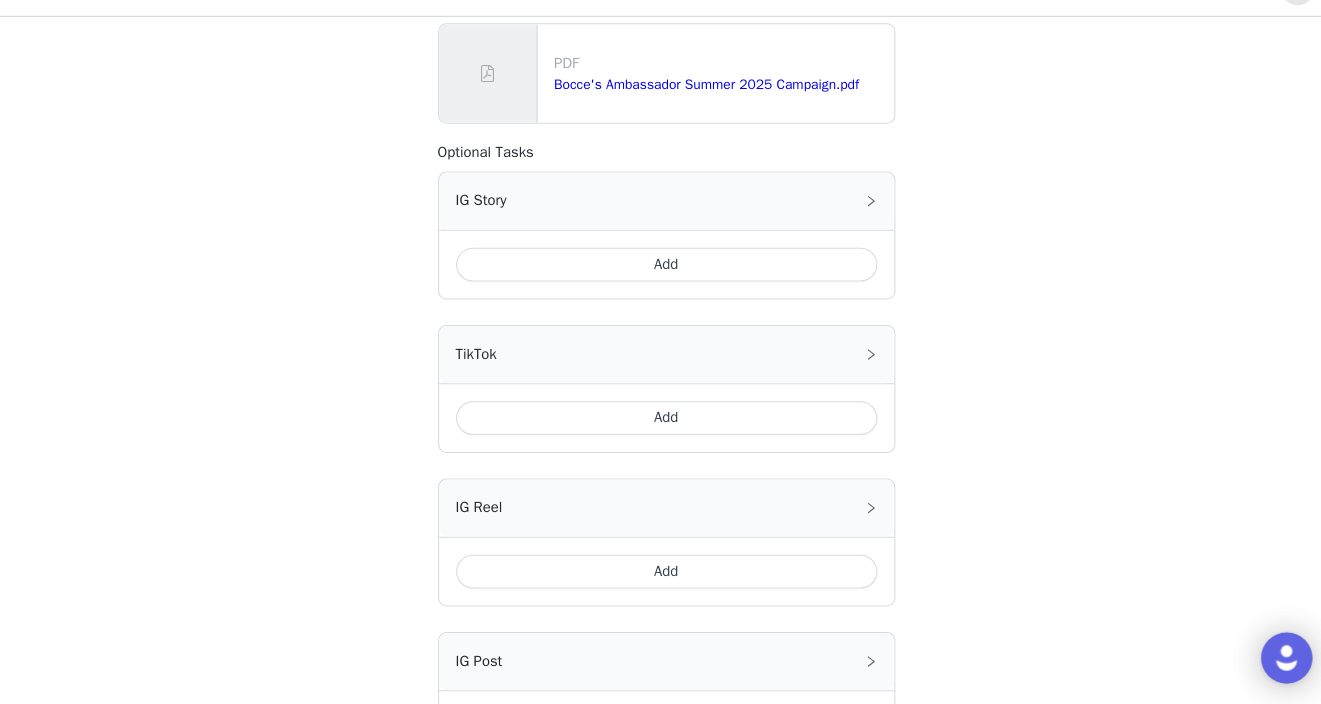 click on "Add" at bounding box center [661, 288] 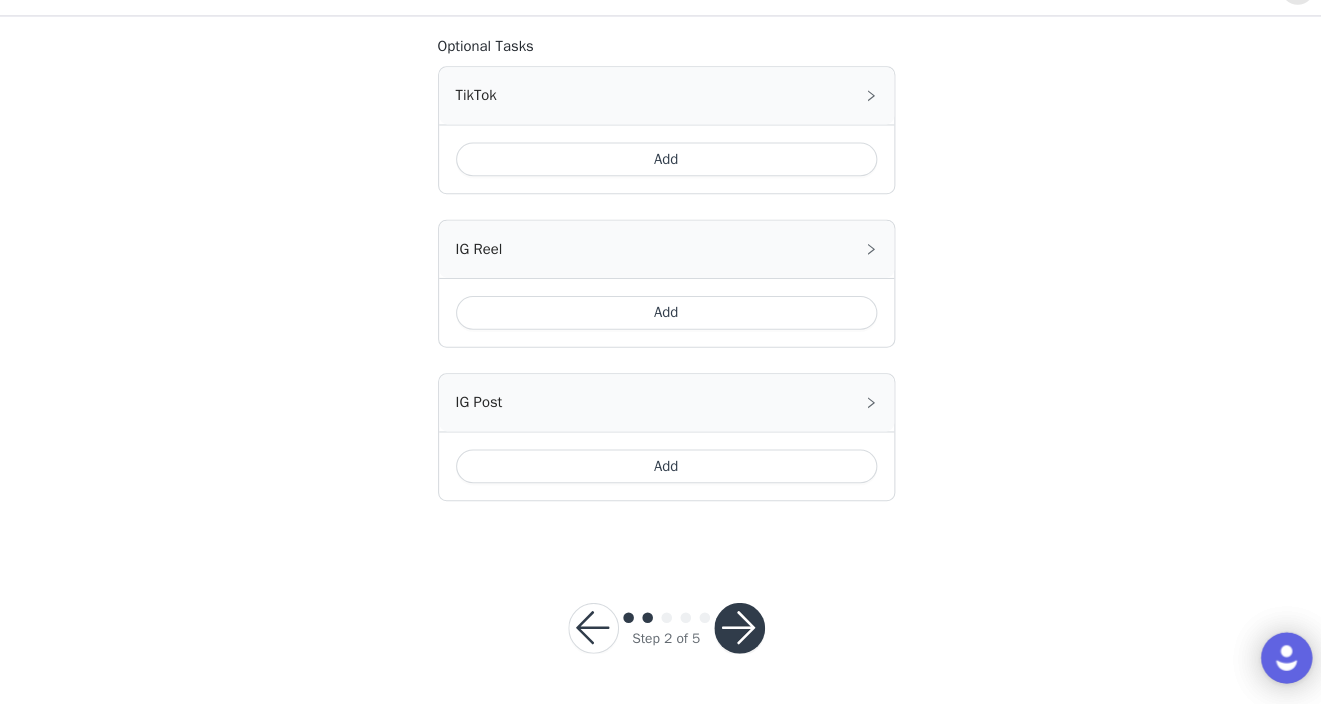 scroll, scrollTop: 876, scrollLeft: 0, axis: vertical 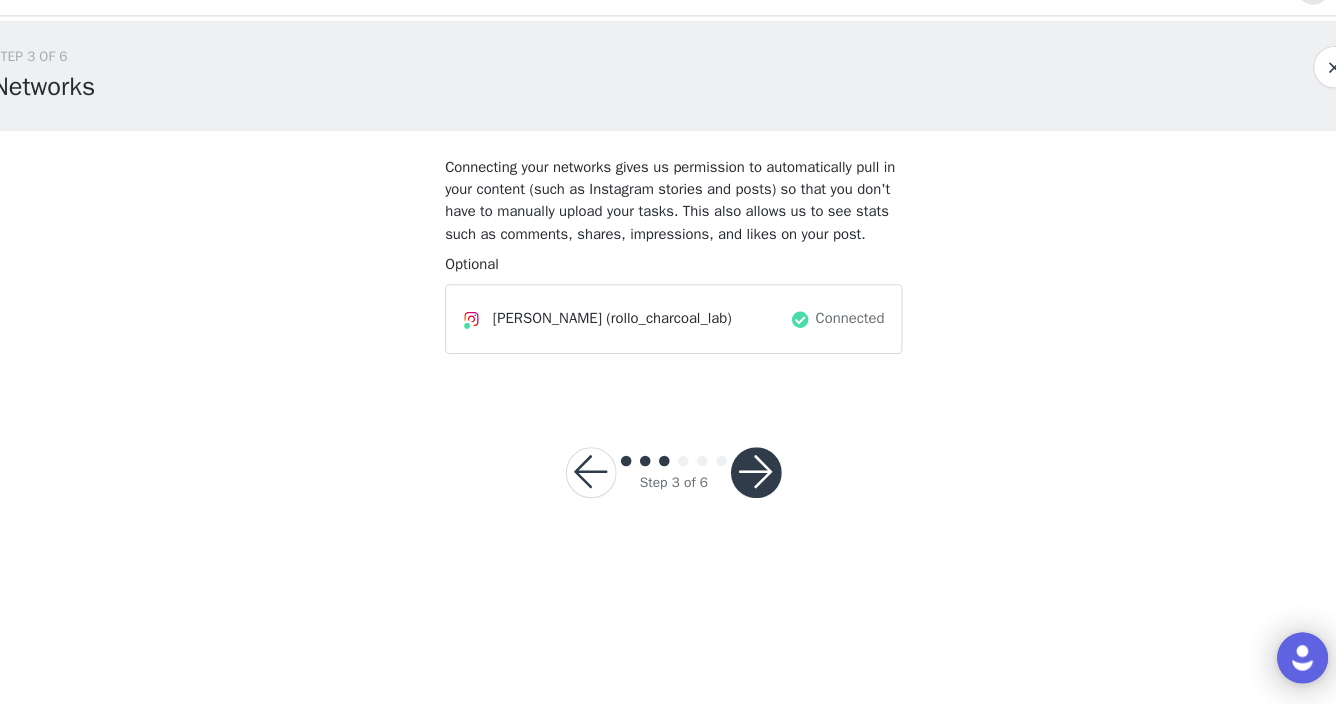 click at bounding box center (746, 485) 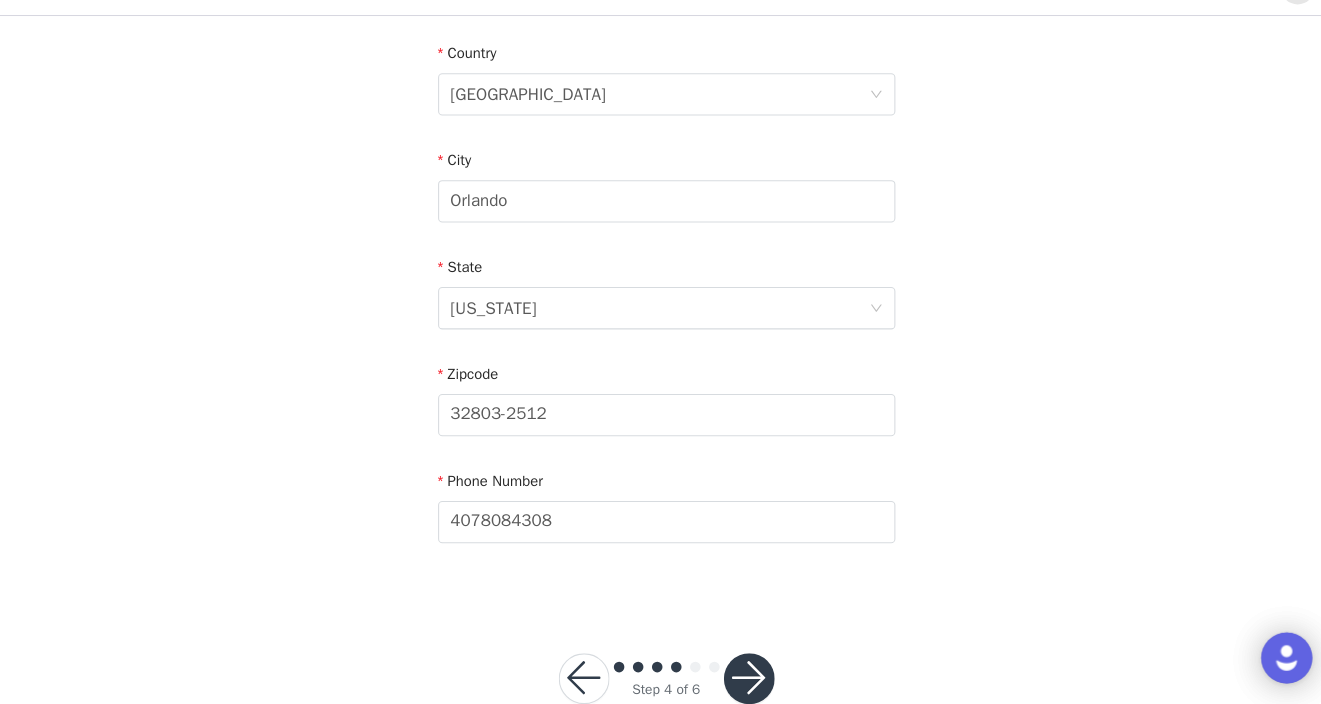 scroll, scrollTop: 659, scrollLeft: 0, axis: vertical 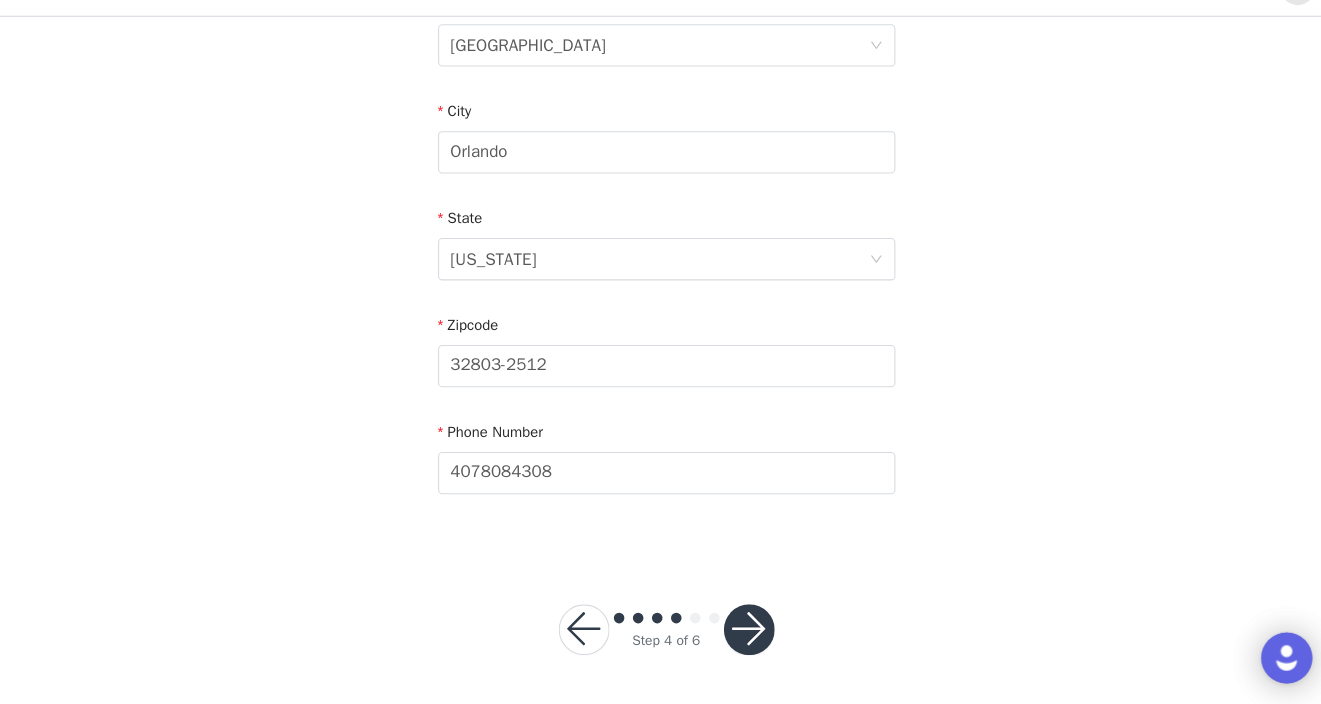 click at bounding box center [739, 633] 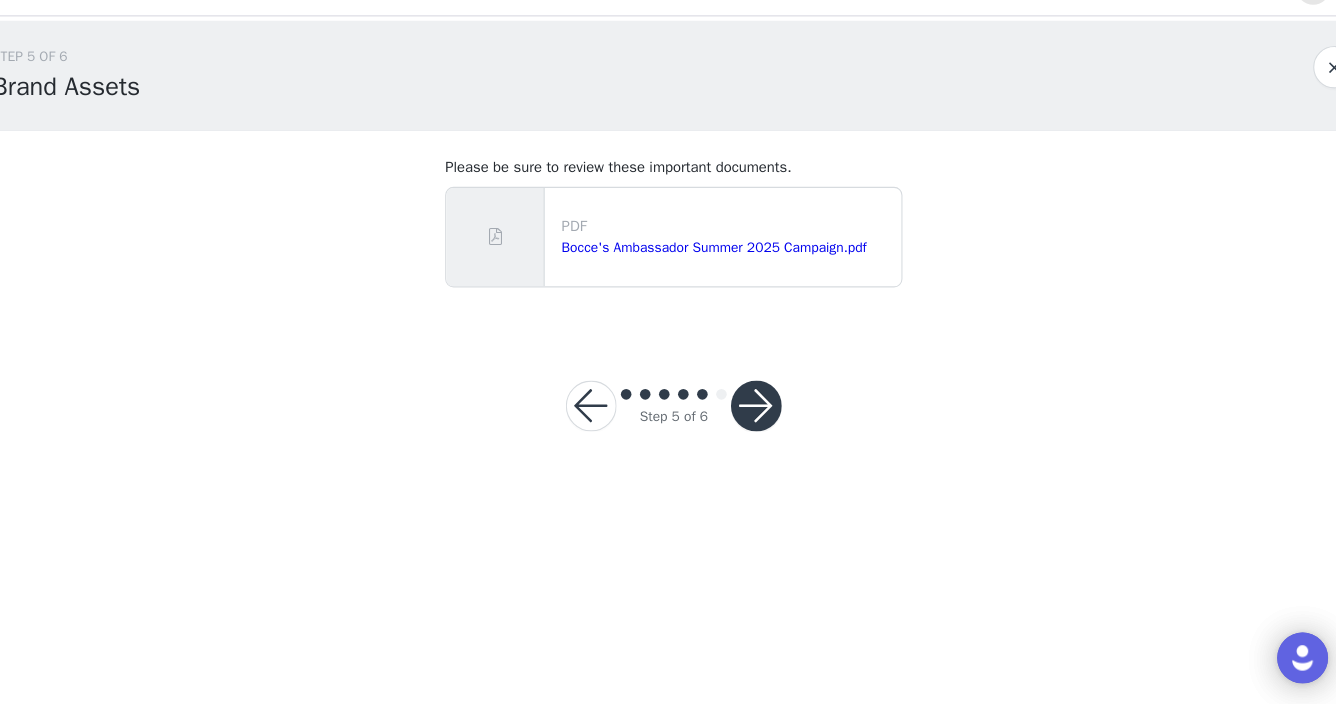 click at bounding box center [746, 422] 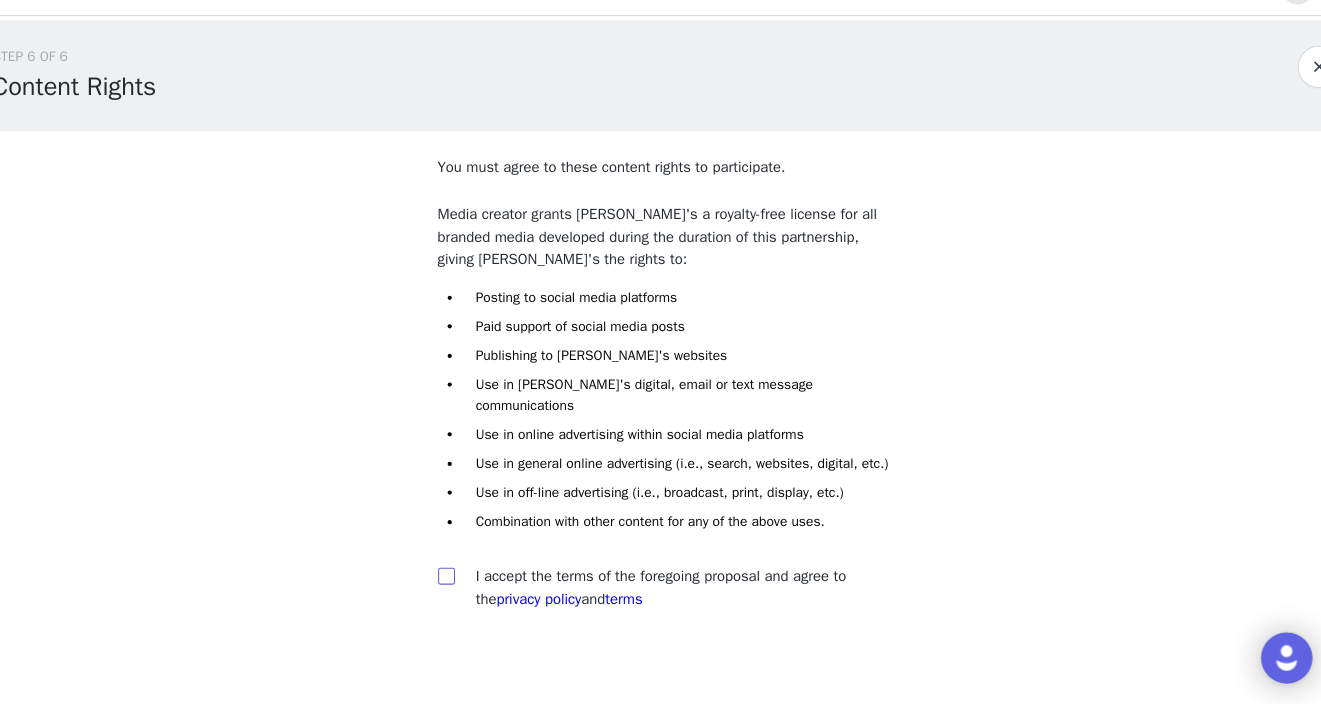 click at bounding box center [452, 582] 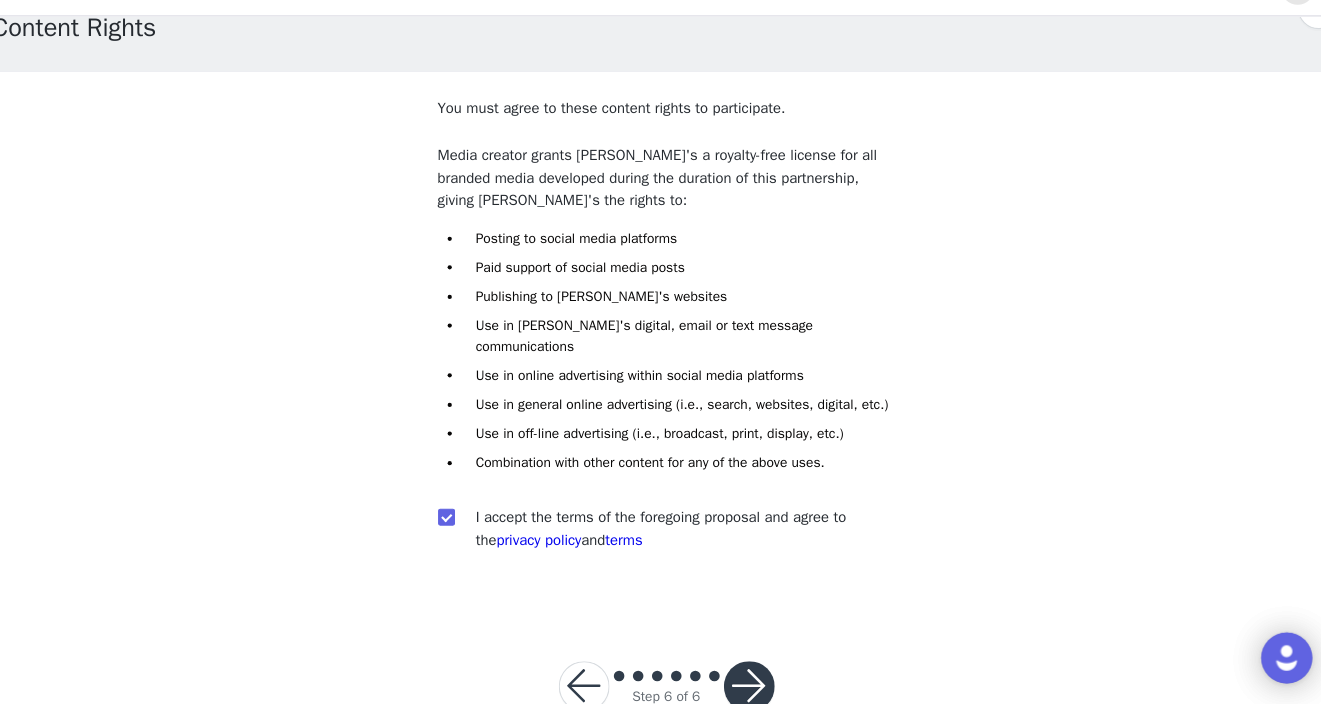 scroll, scrollTop: 69, scrollLeft: 0, axis: vertical 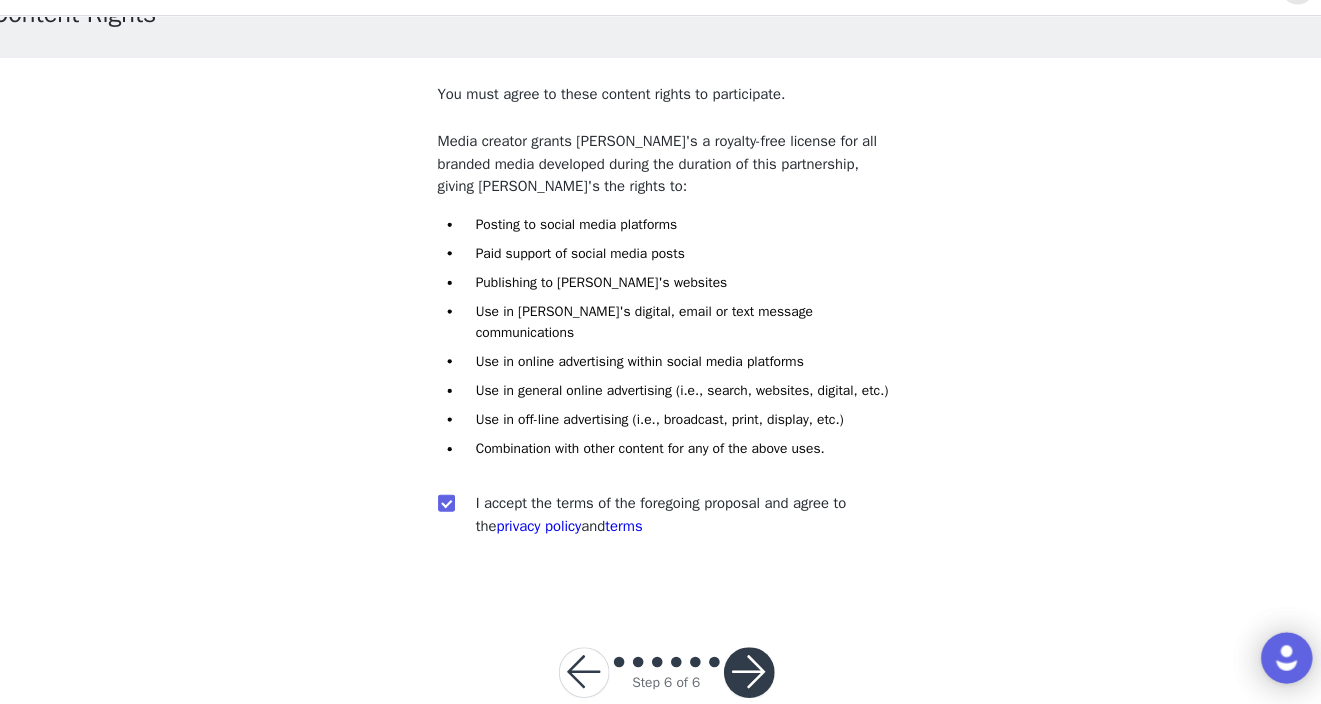 click at bounding box center (739, 674) 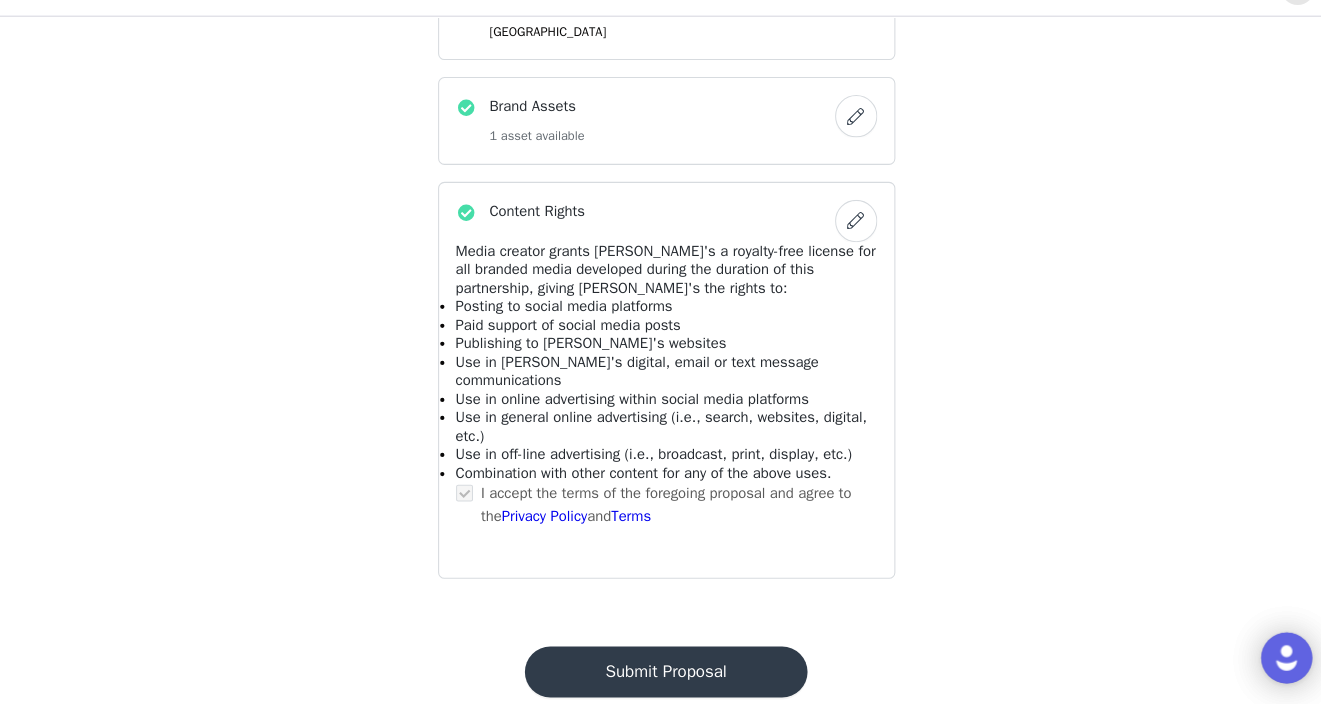 scroll, scrollTop: 1373, scrollLeft: 0, axis: vertical 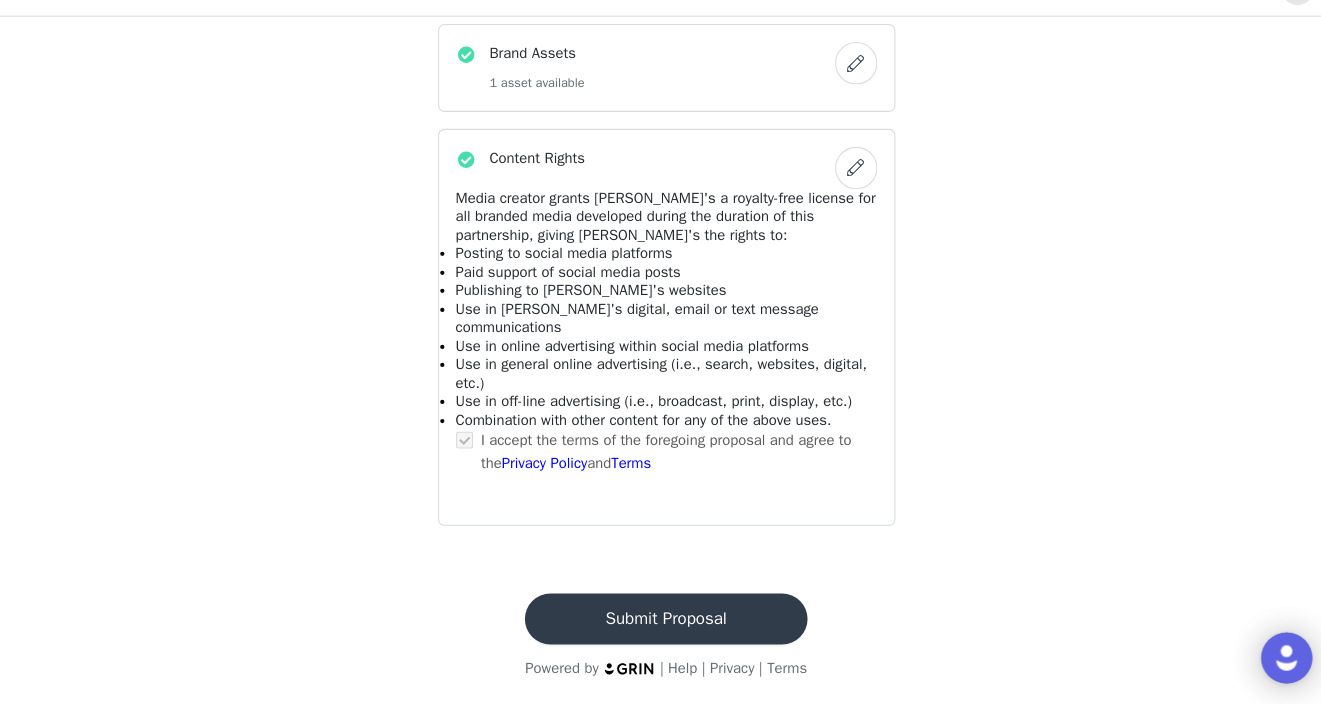 click on "Submit Proposal" at bounding box center (660, 623) 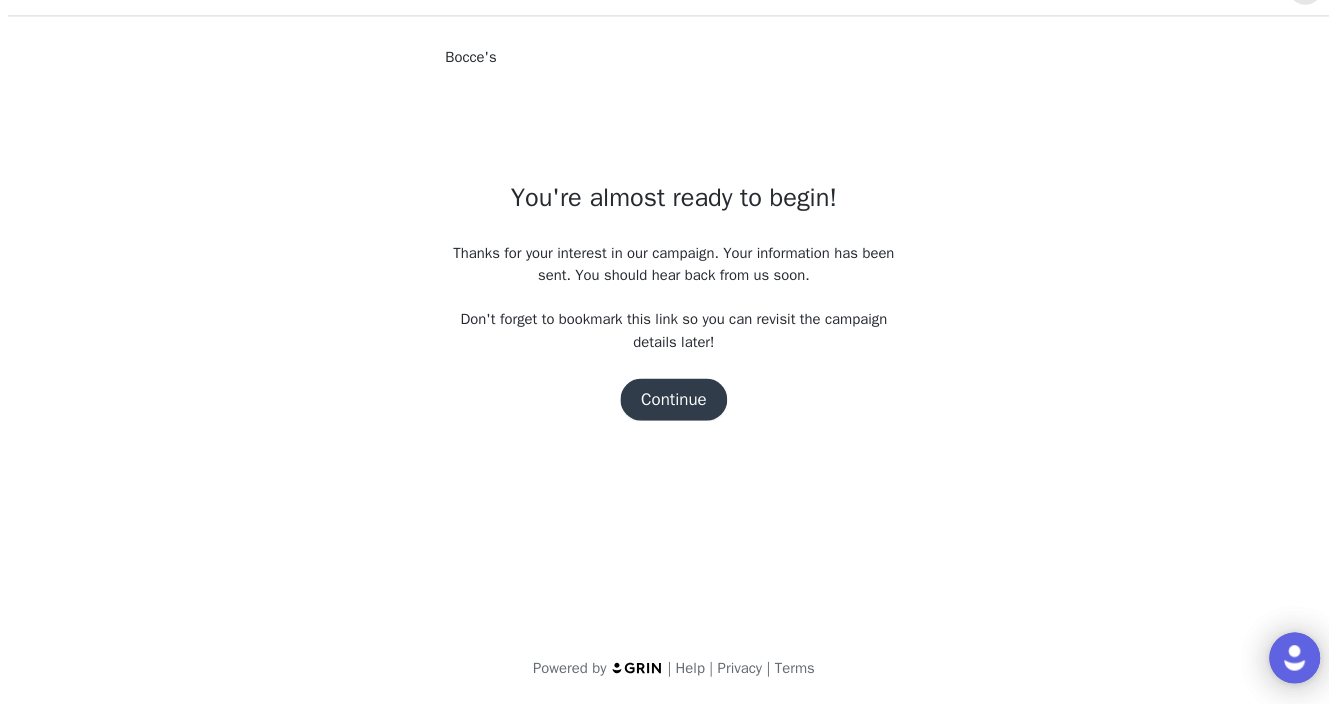 scroll, scrollTop: 0, scrollLeft: 0, axis: both 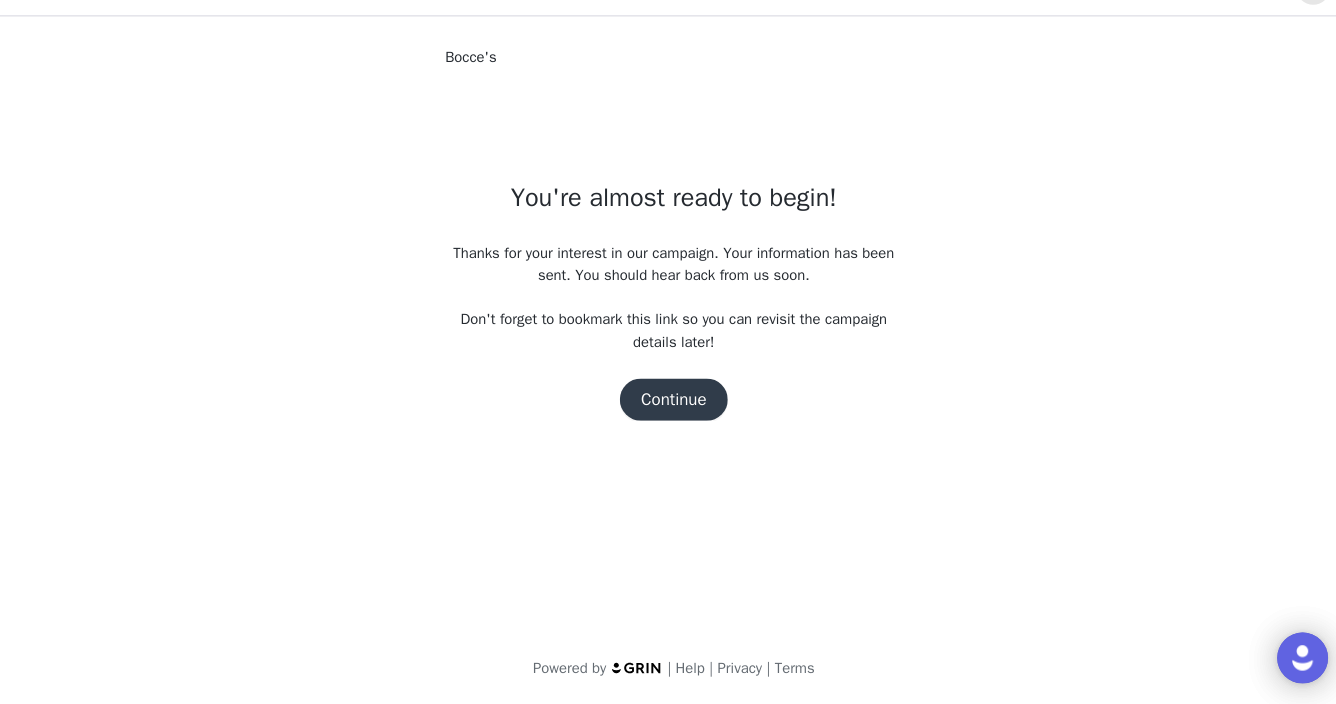 click on "Continue" at bounding box center [668, 416] 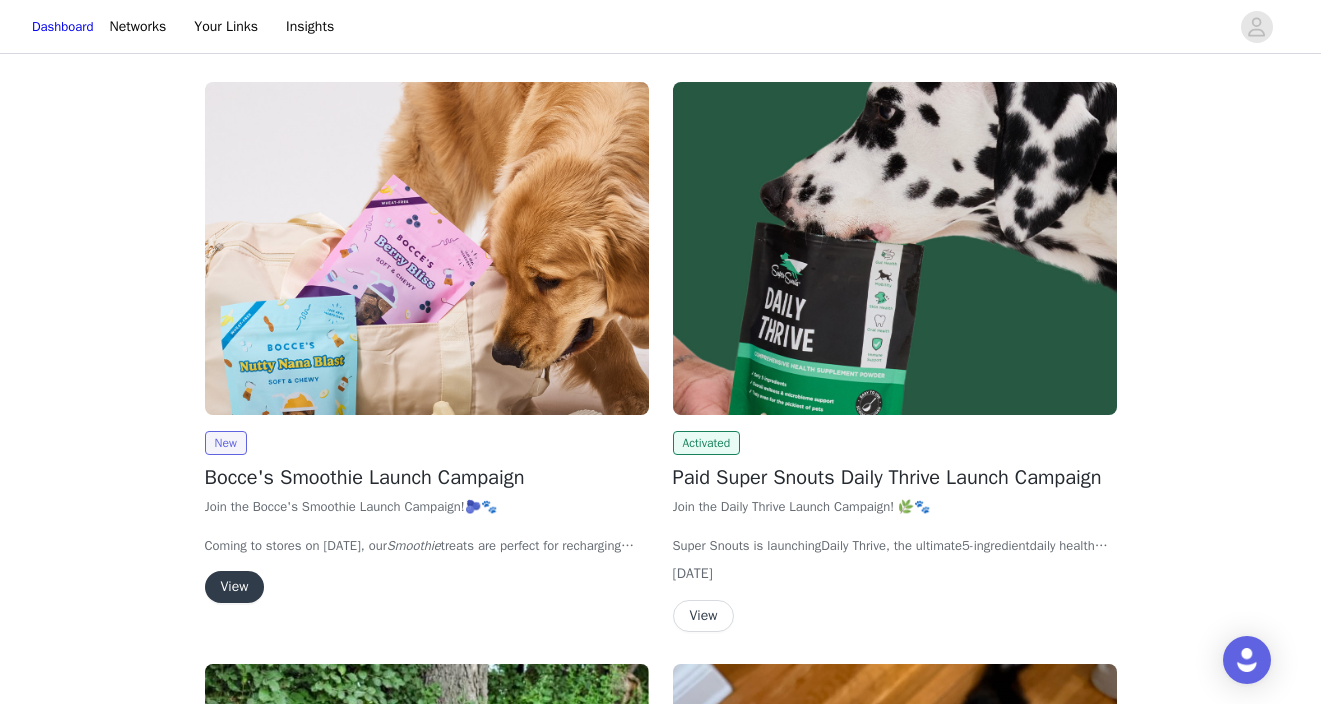 scroll, scrollTop: 679, scrollLeft: 0, axis: vertical 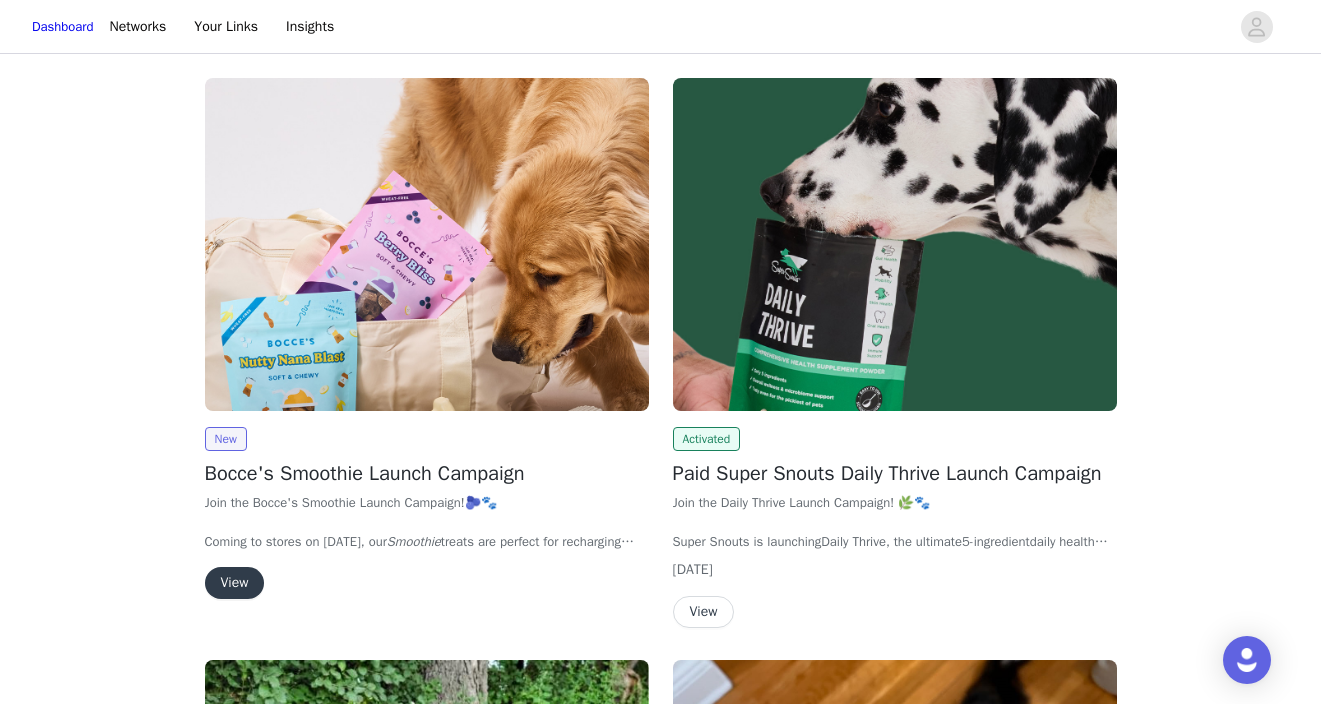 click on "View" at bounding box center (235, 583) 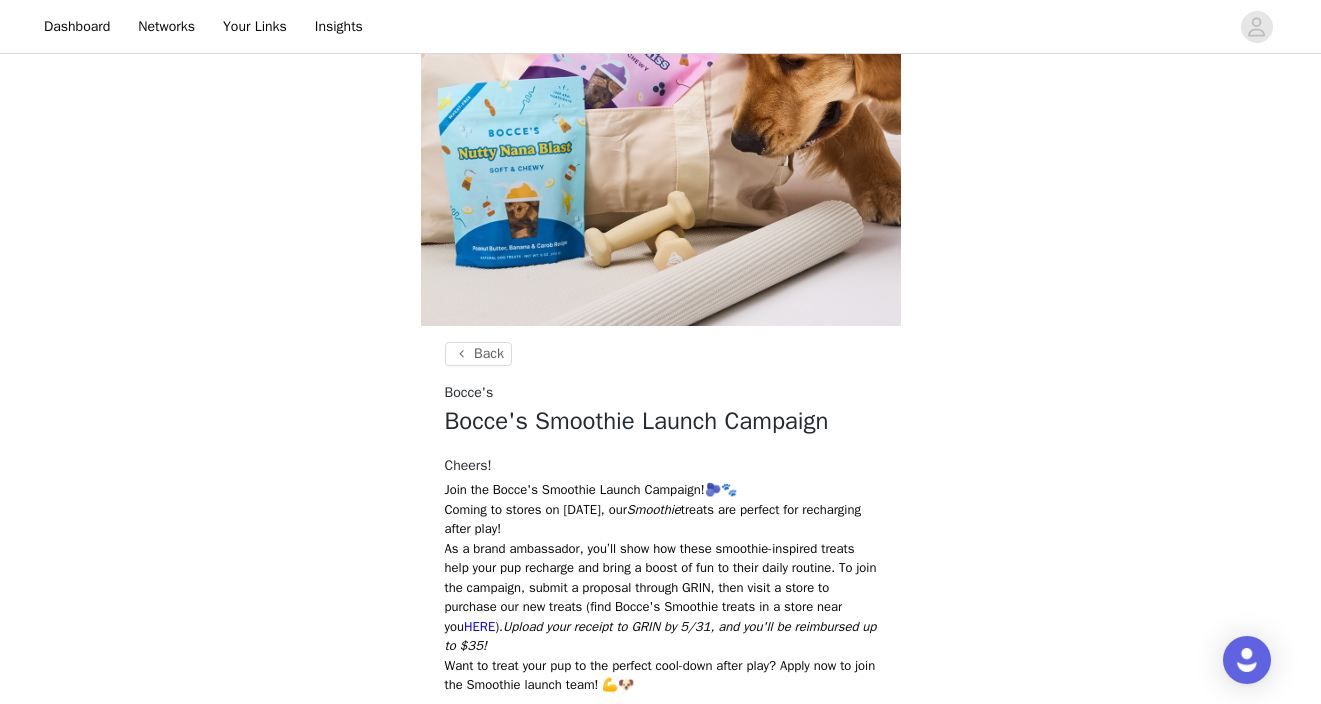 scroll, scrollTop: 286, scrollLeft: 0, axis: vertical 